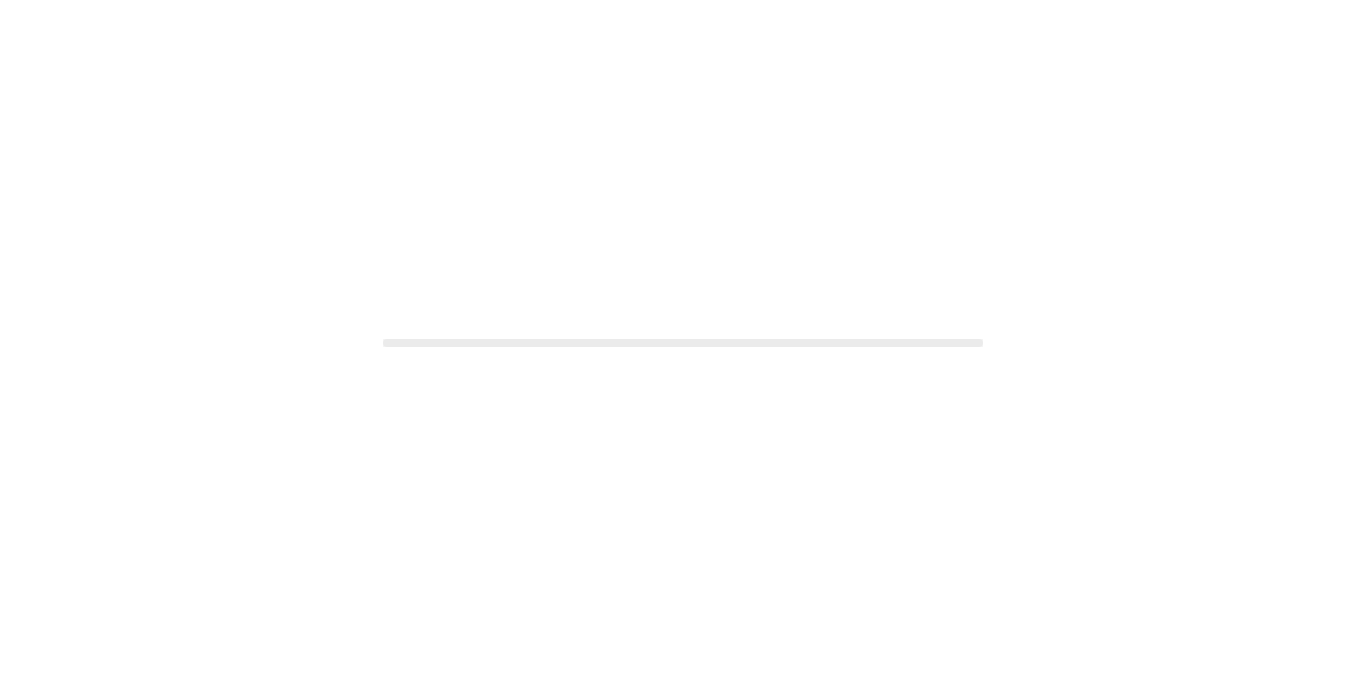 scroll, scrollTop: 0, scrollLeft: 0, axis: both 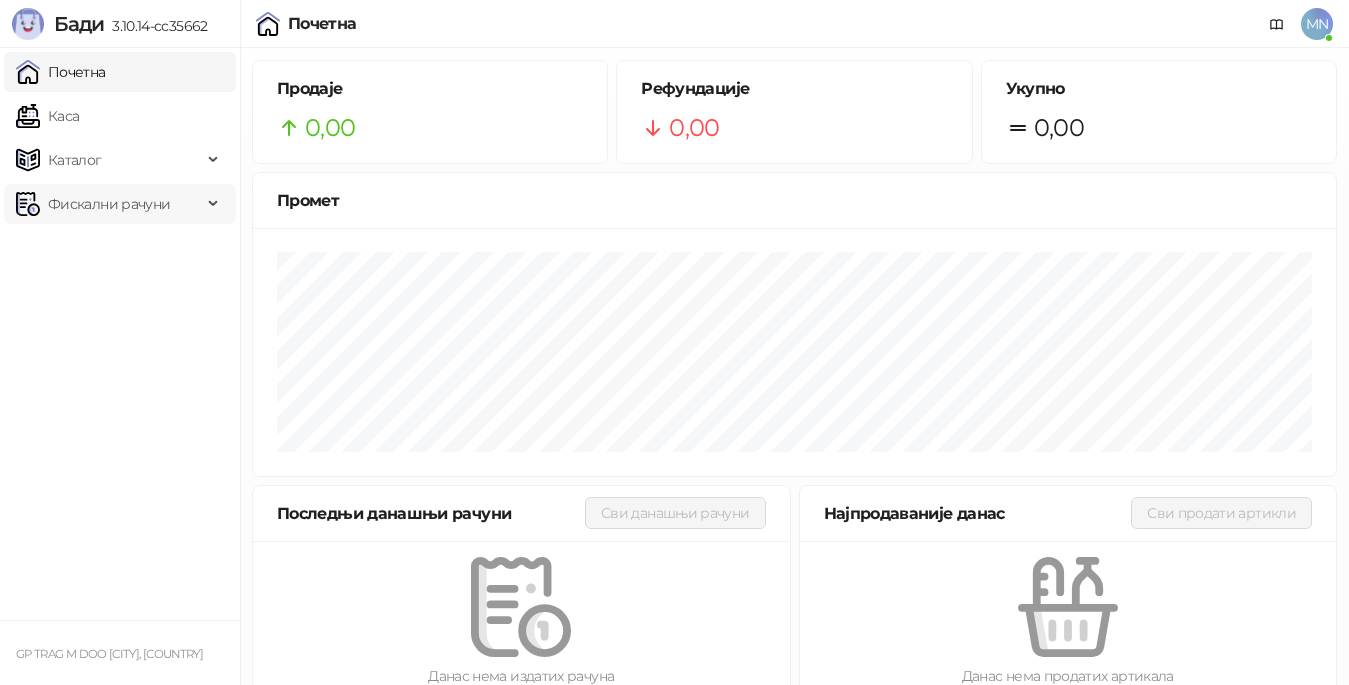 click on "Фискални рачуни" at bounding box center (109, 204) 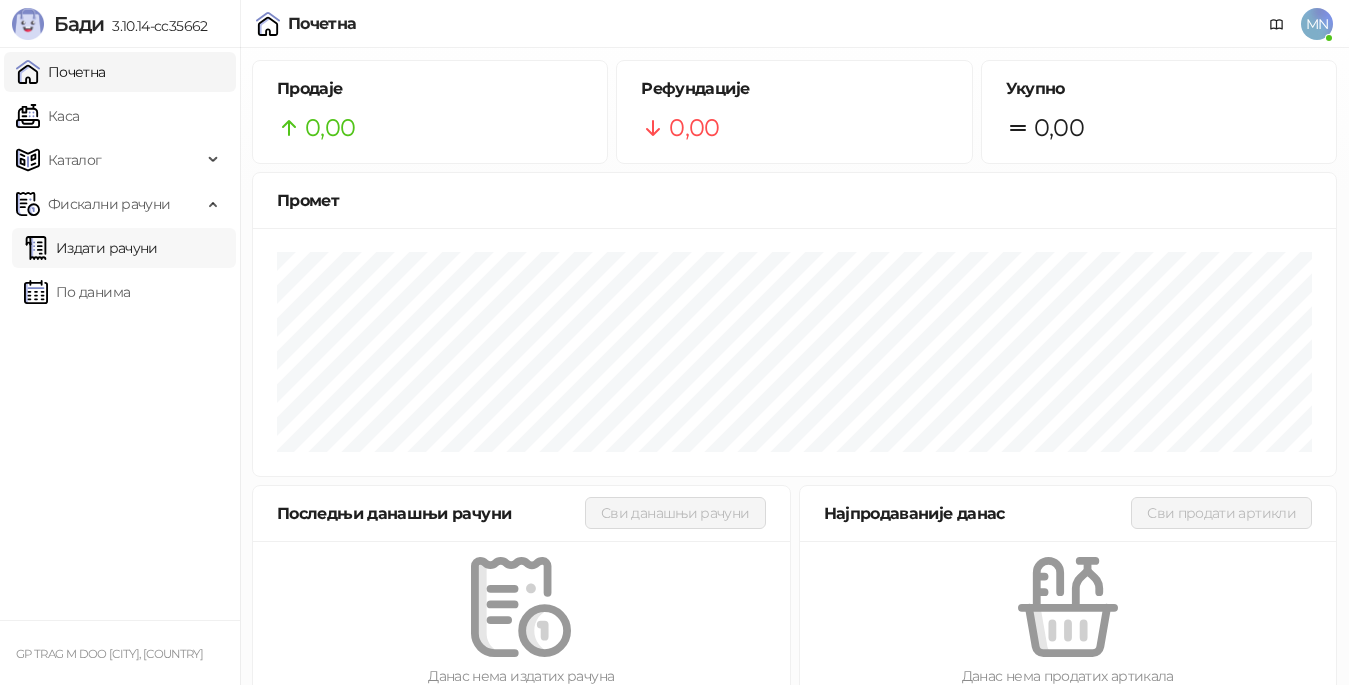 click on "Издати рачуни" at bounding box center (91, 248) 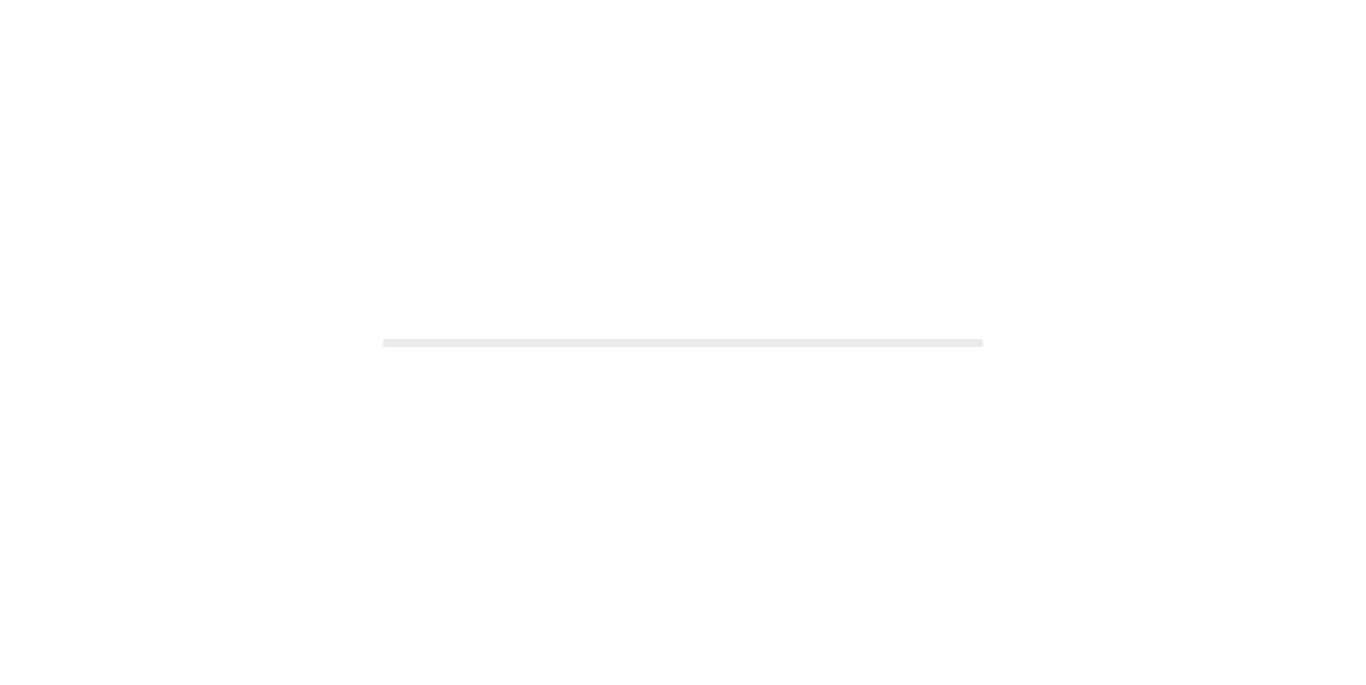 scroll, scrollTop: 0, scrollLeft: 0, axis: both 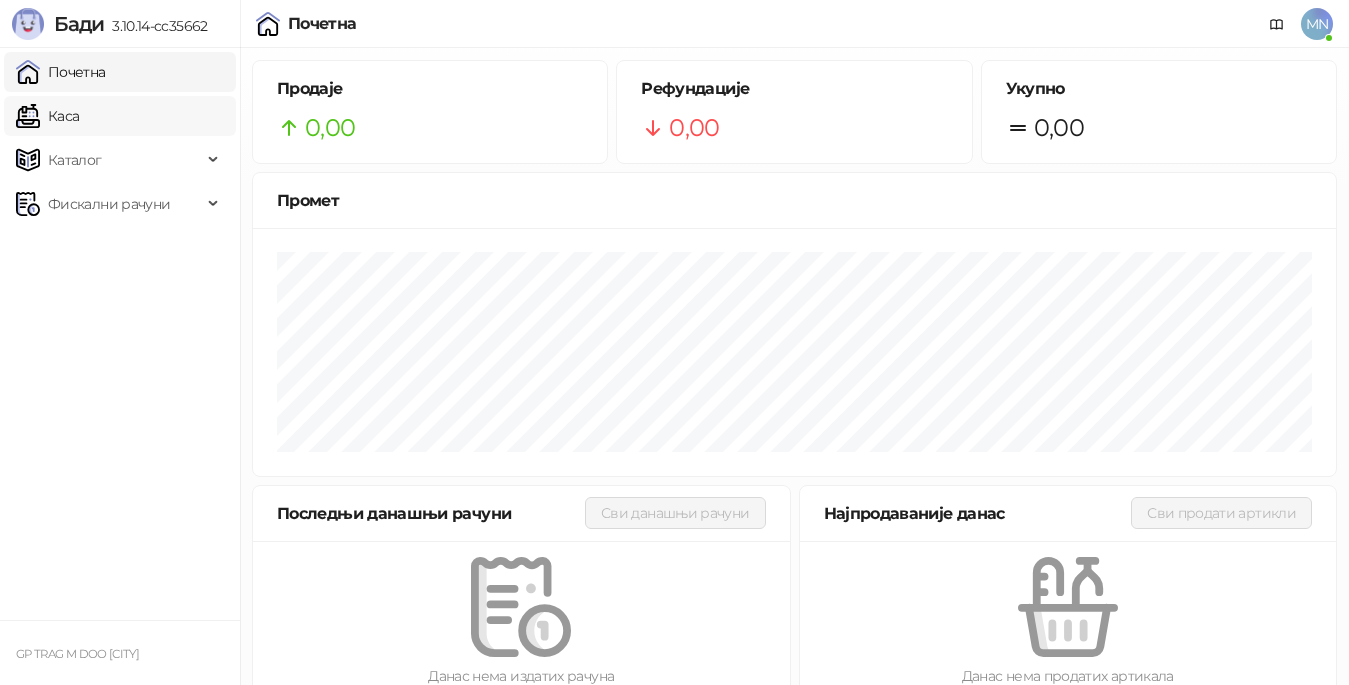 click on "Каса" at bounding box center [47, 116] 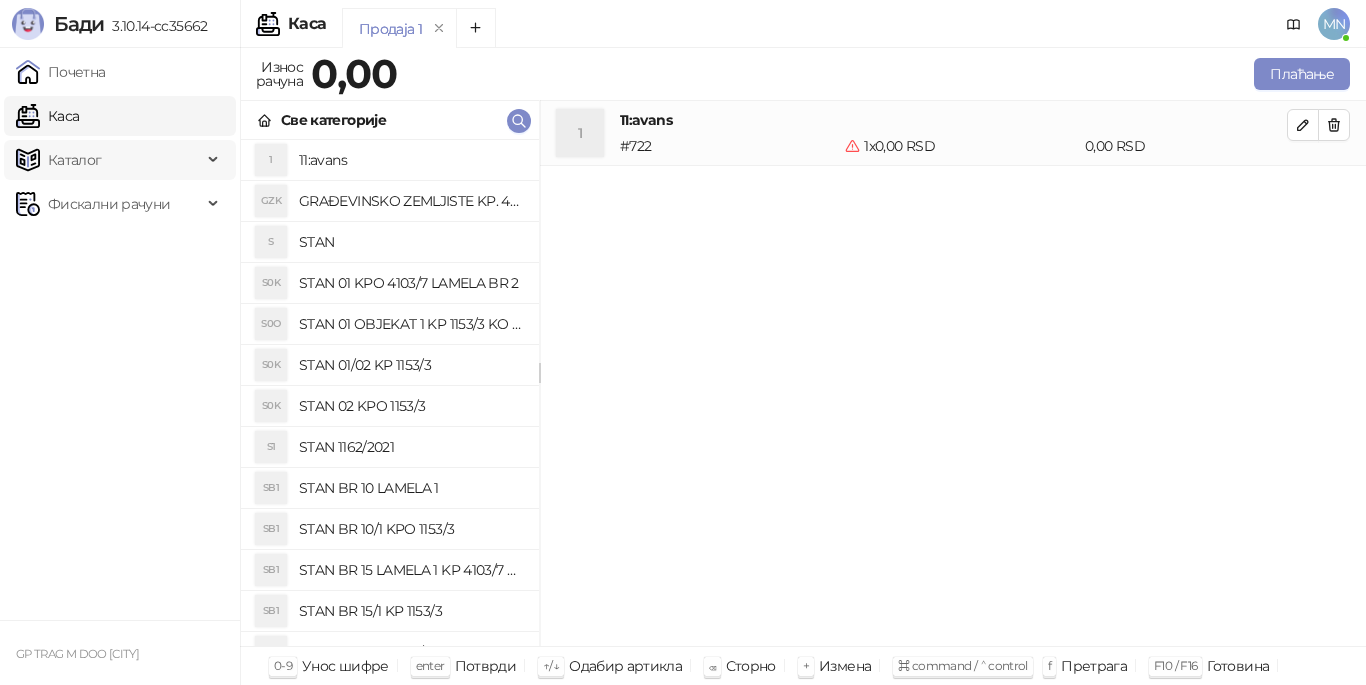 click on "Каталог" at bounding box center (109, 160) 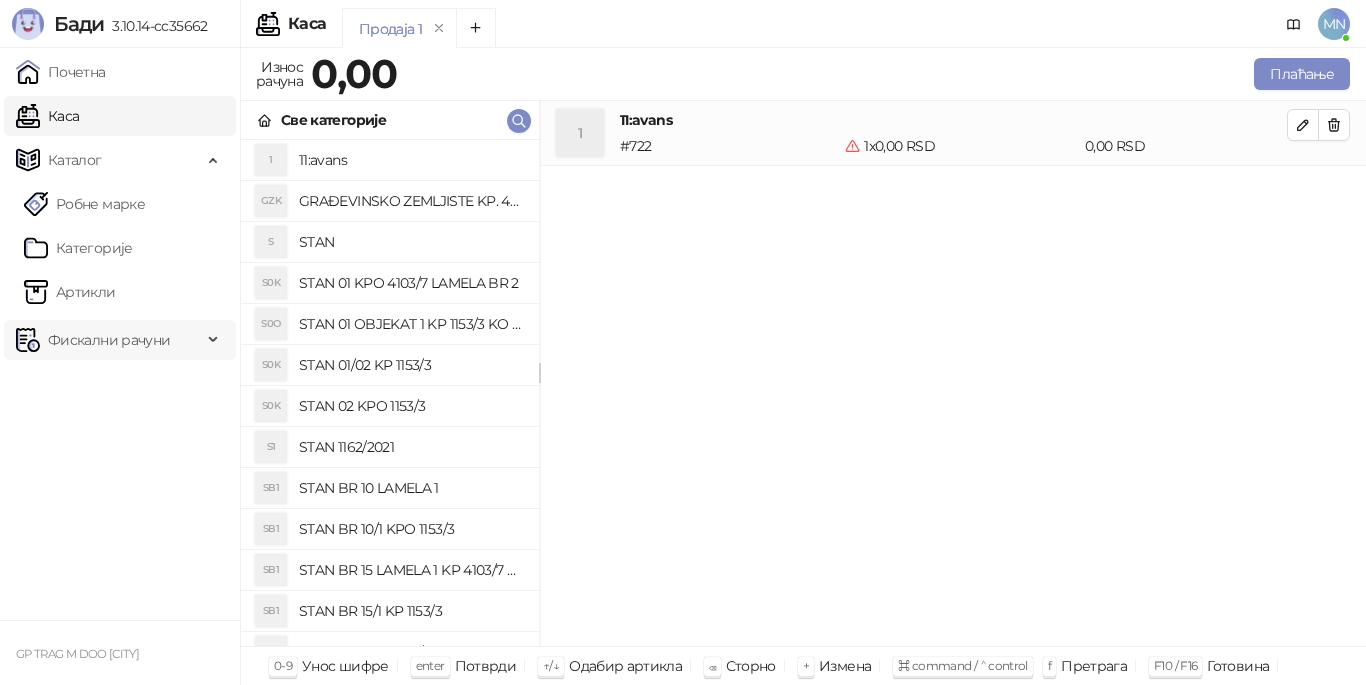 click on "Фискални рачуни" at bounding box center [109, 340] 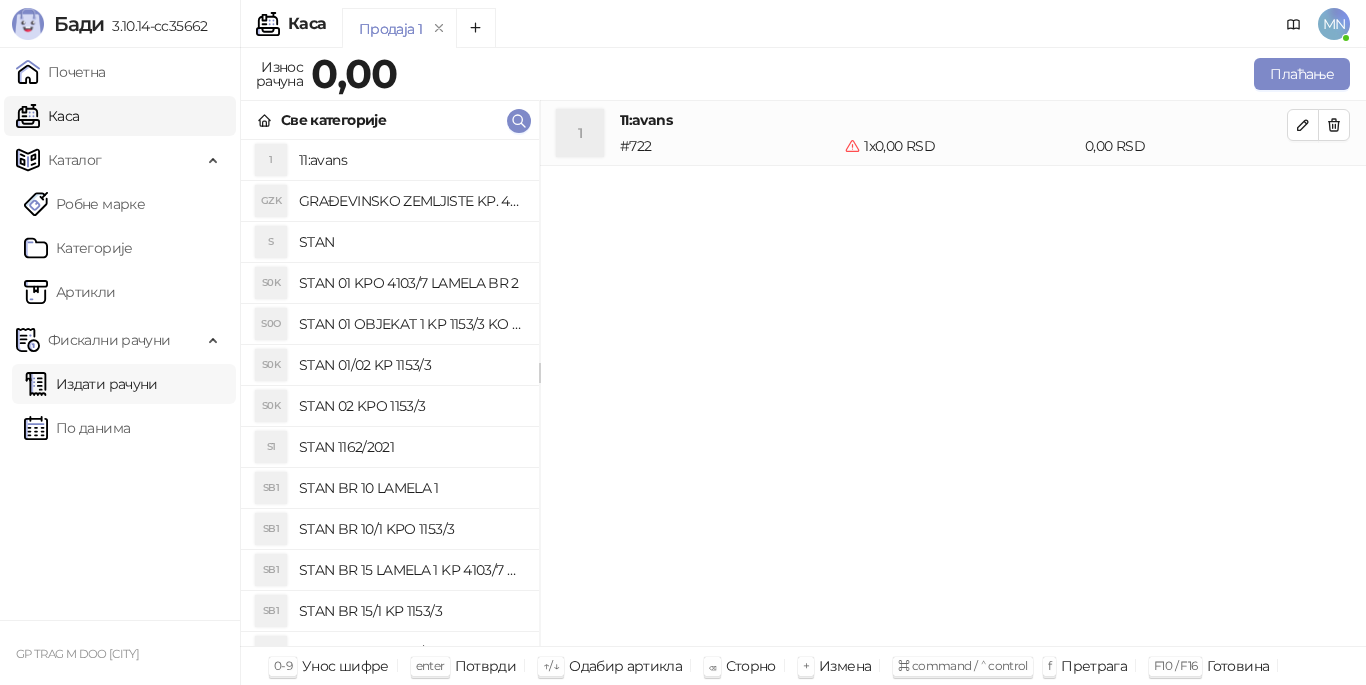 click on "Издати рачуни" at bounding box center (91, 384) 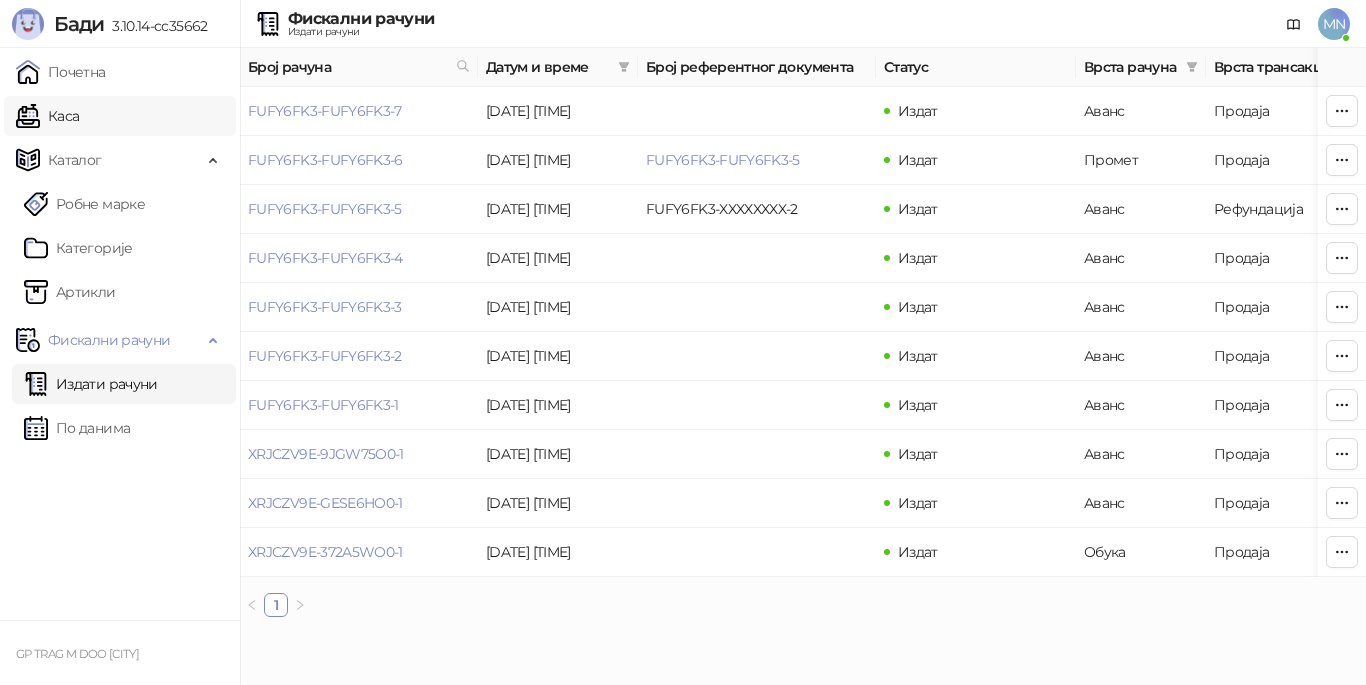 click on "Каса" at bounding box center [47, 116] 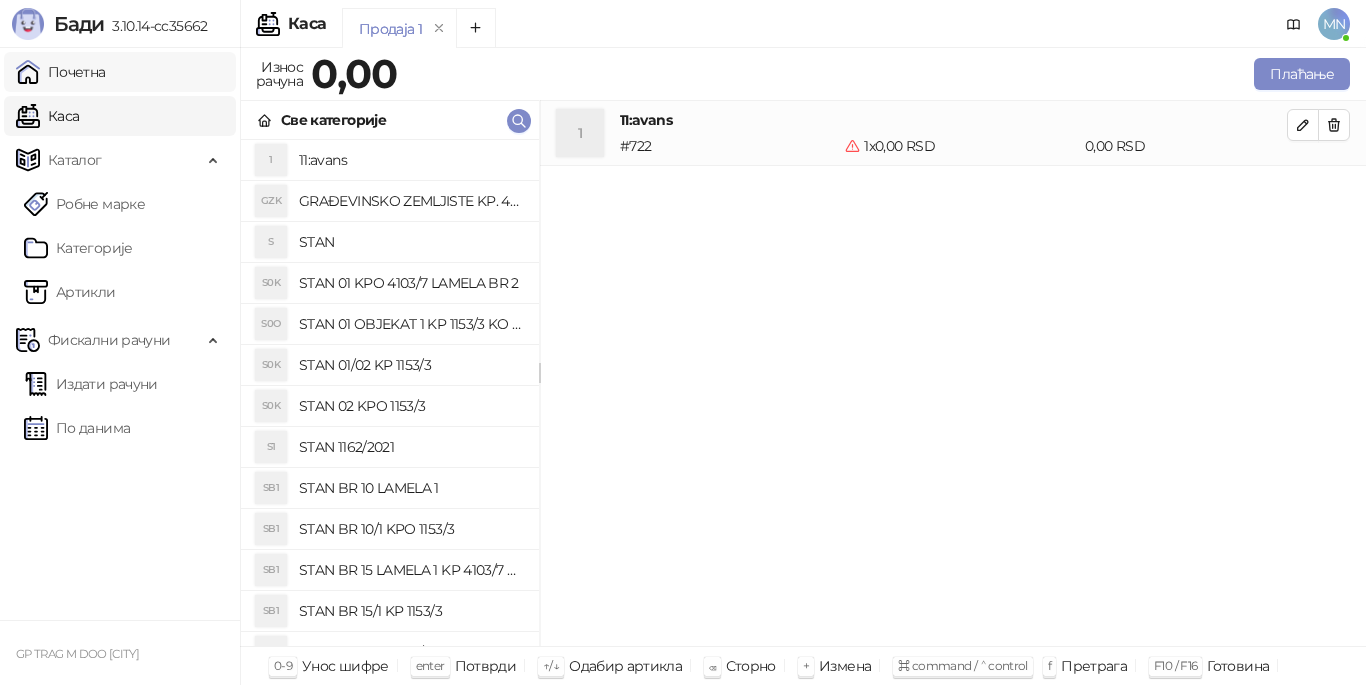 click on "Почетна" at bounding box center (61, 72) 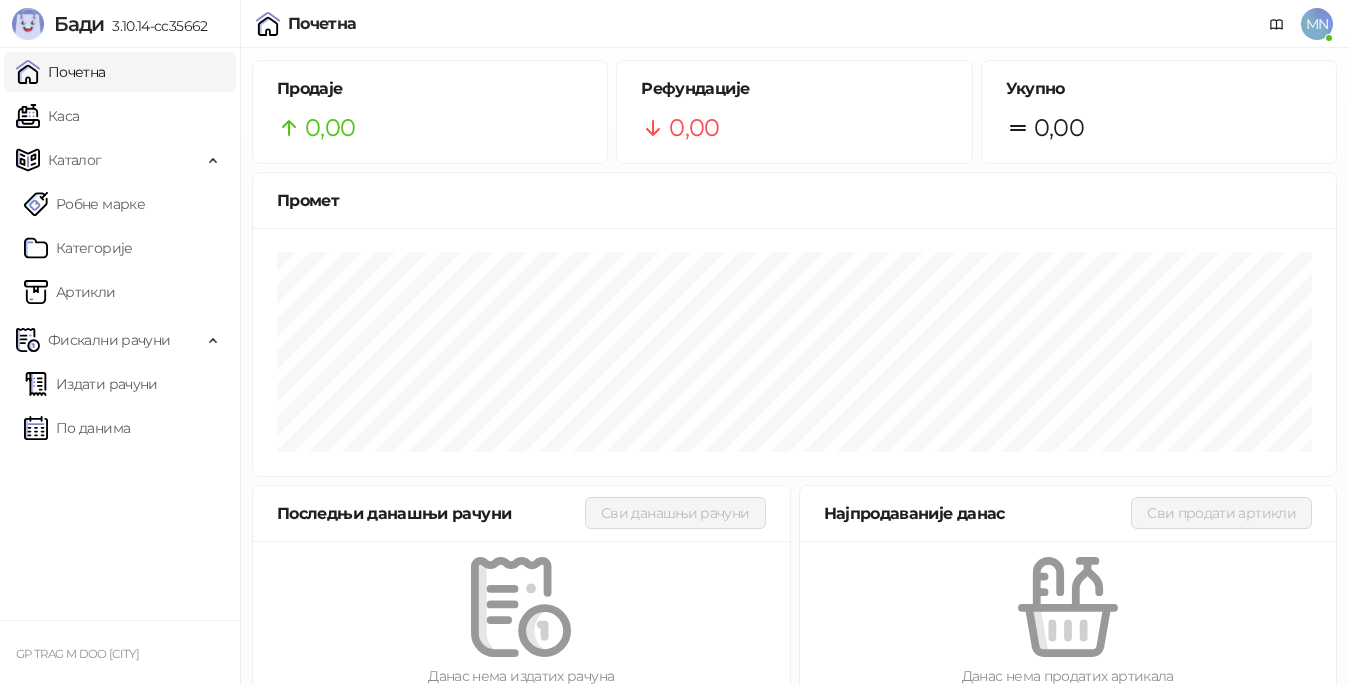 click on "MN" at bounding box center [1317, 24] 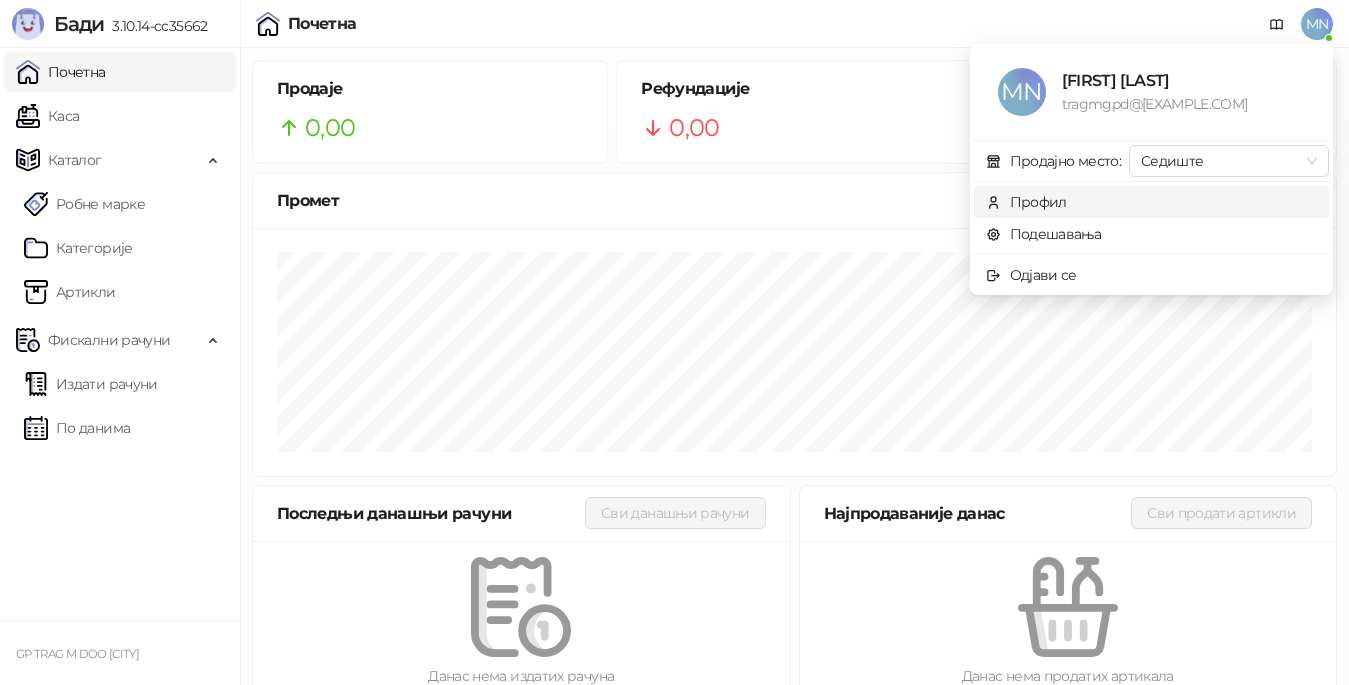 click on "Профил" at bounding box center (1151, 202) 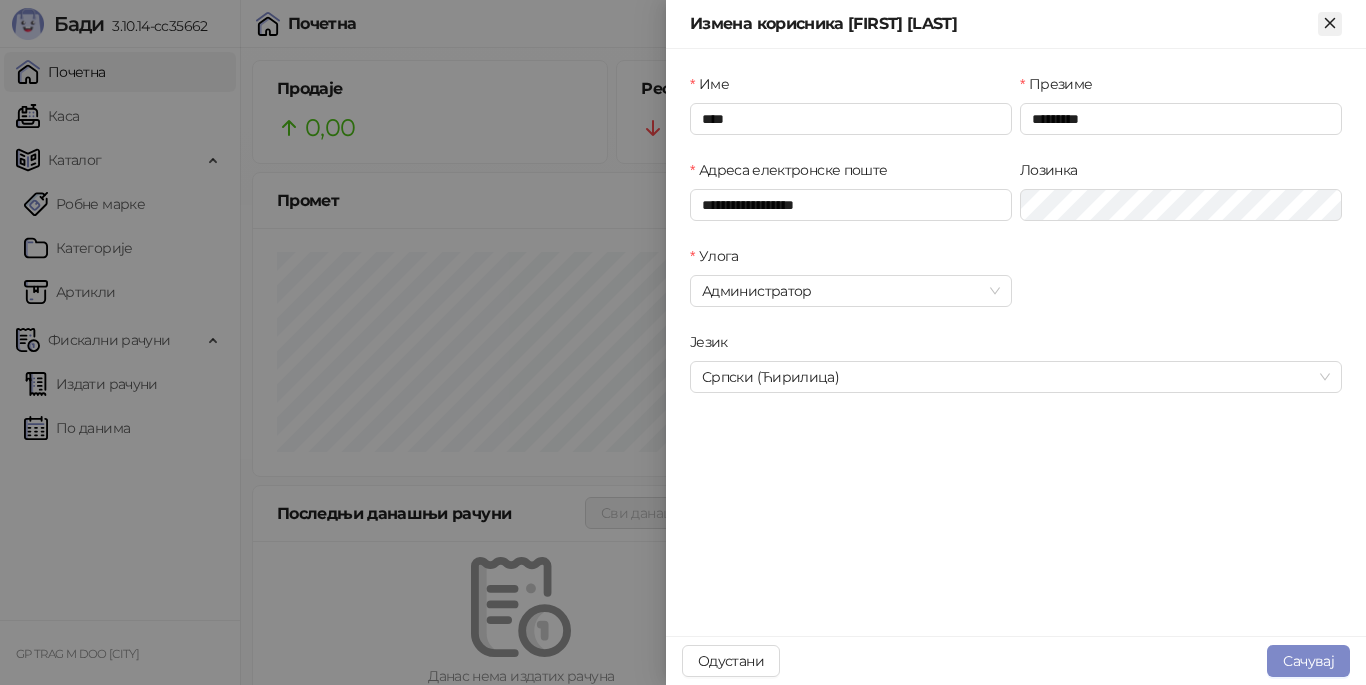 click 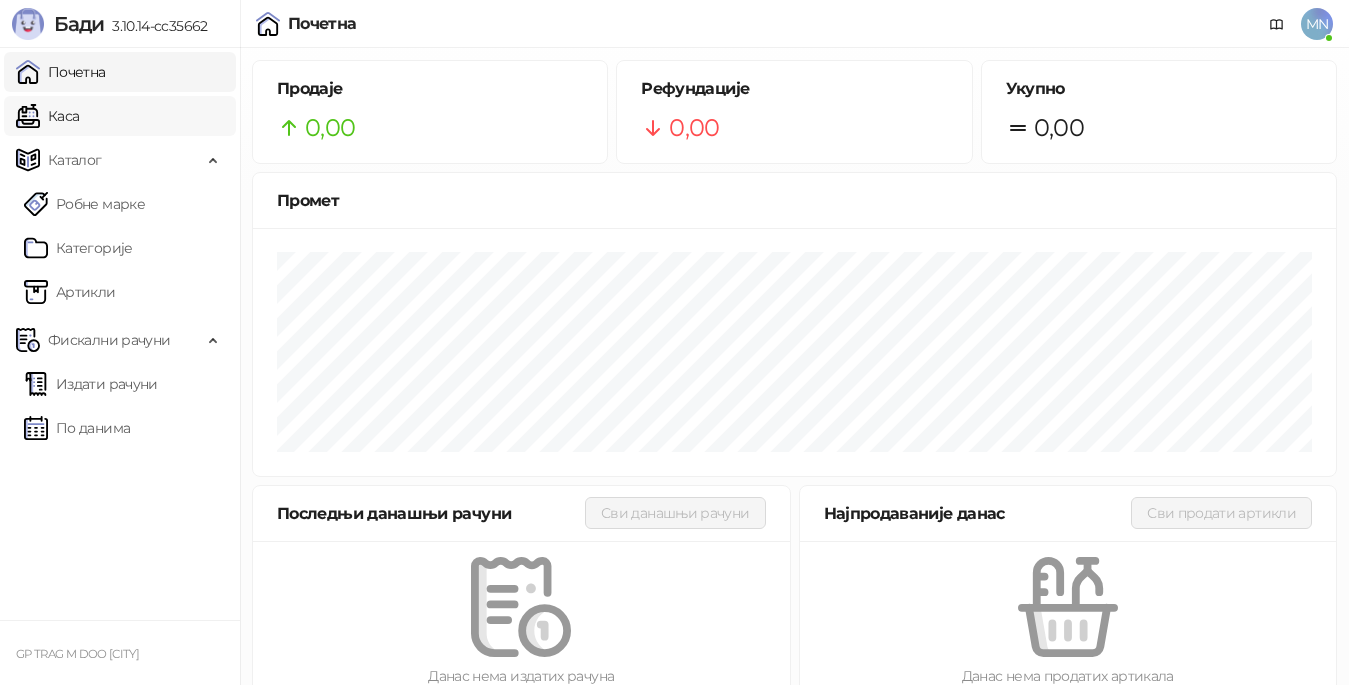 click on "Каса" at bounding box center (47, 116) 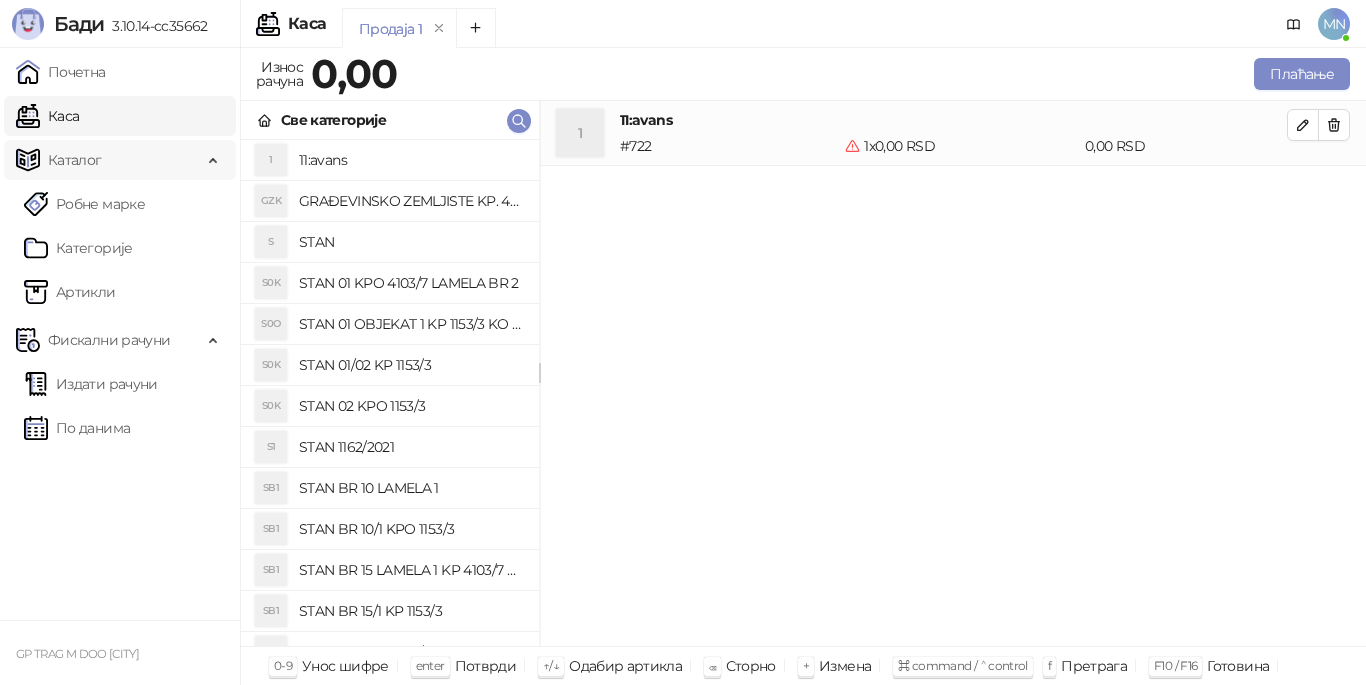 click on "Каталог" at bounding box center [75, 160] 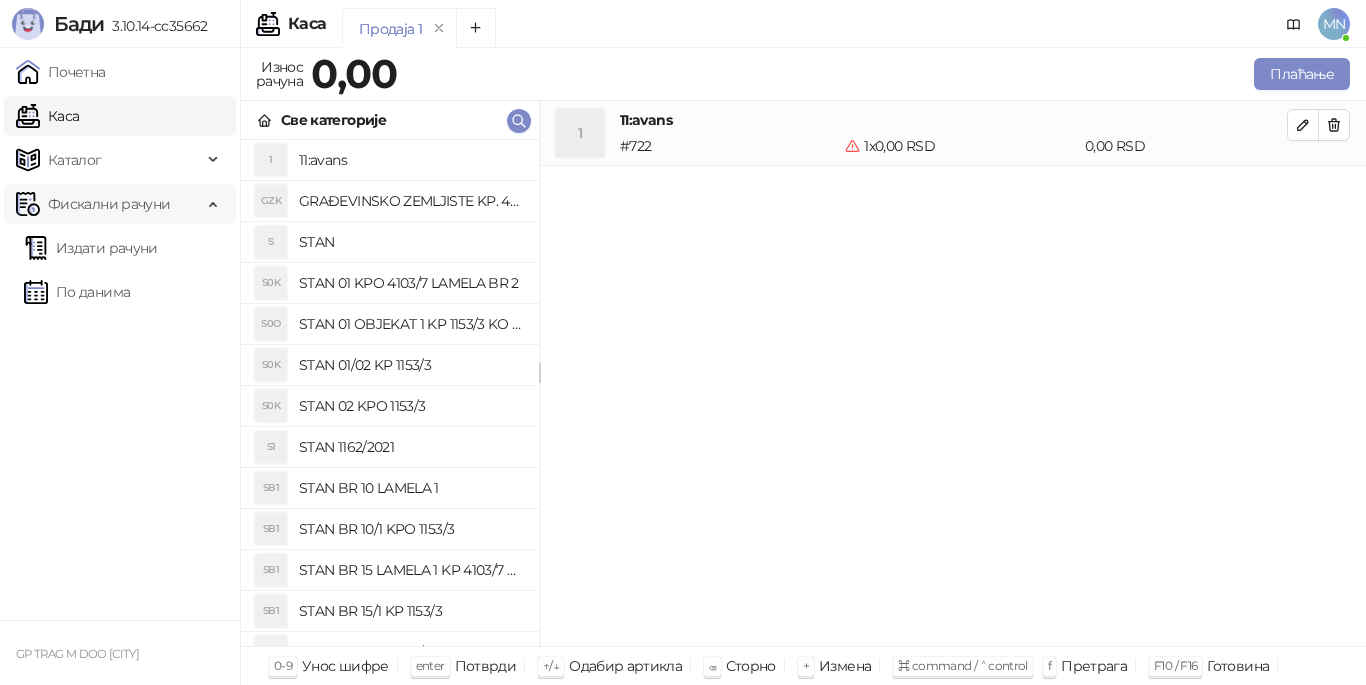 click on "Фискални рачуни" at bounding box center (109, 204) 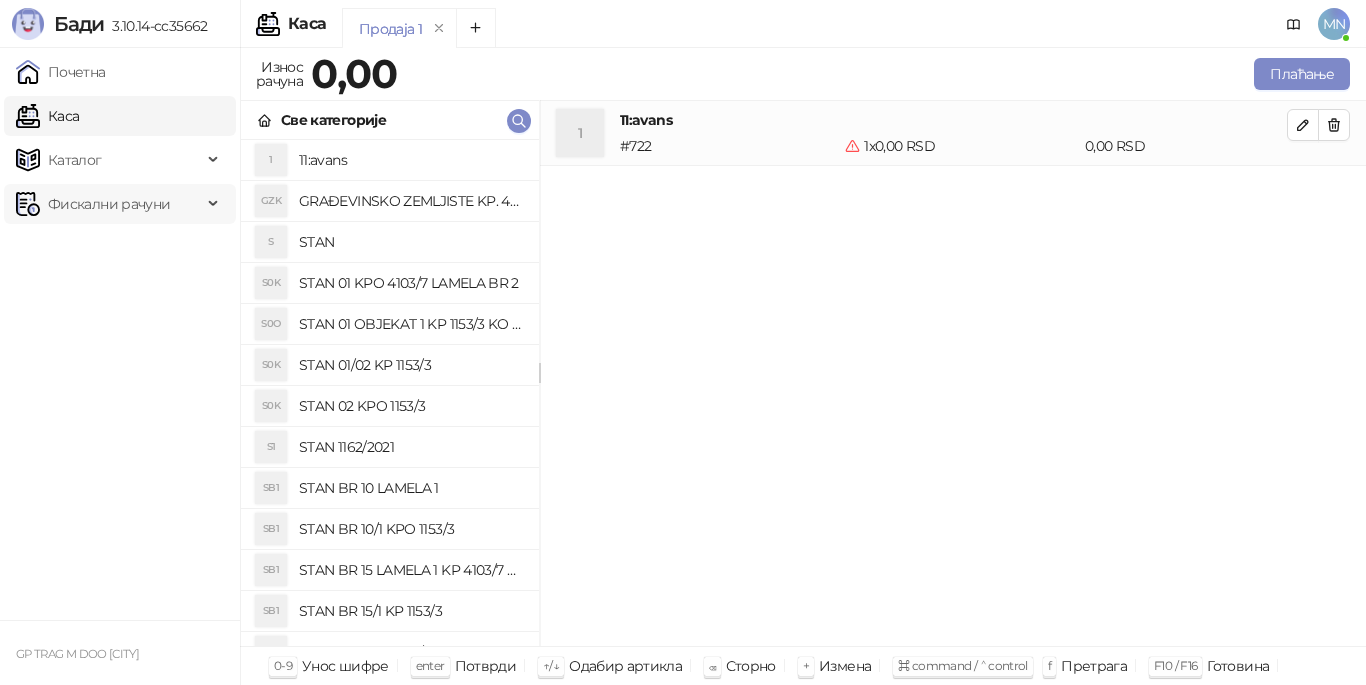click on "Фискални рачуни" at bounding box center (109, 204) 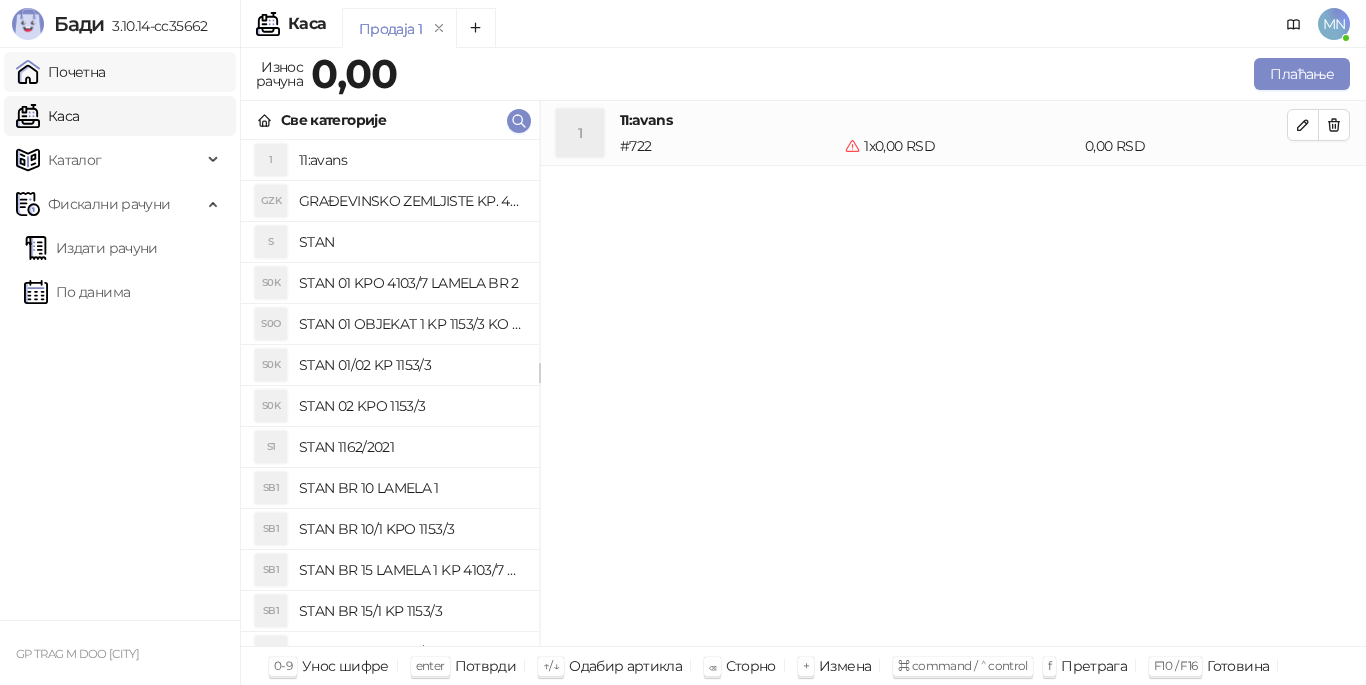 click on "Почетна" at bounding box center (61, 72) 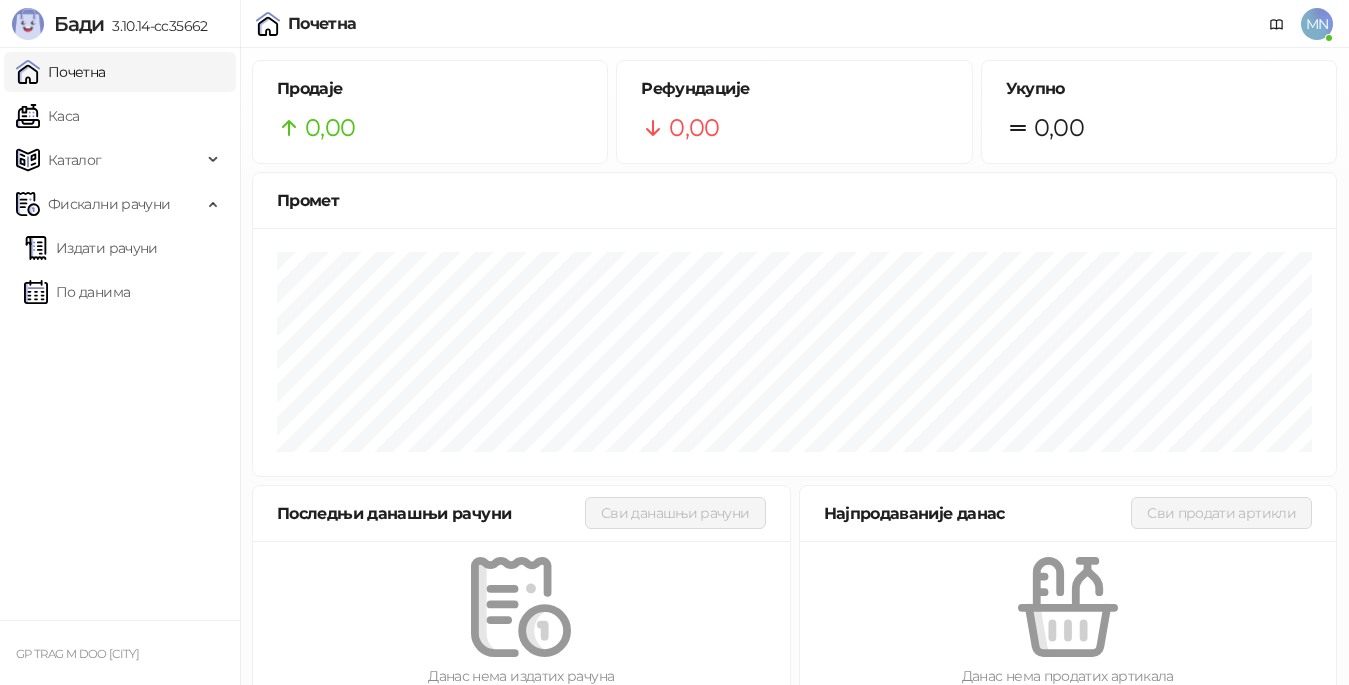 click on "Почетна" at bounding box center [322, 24] 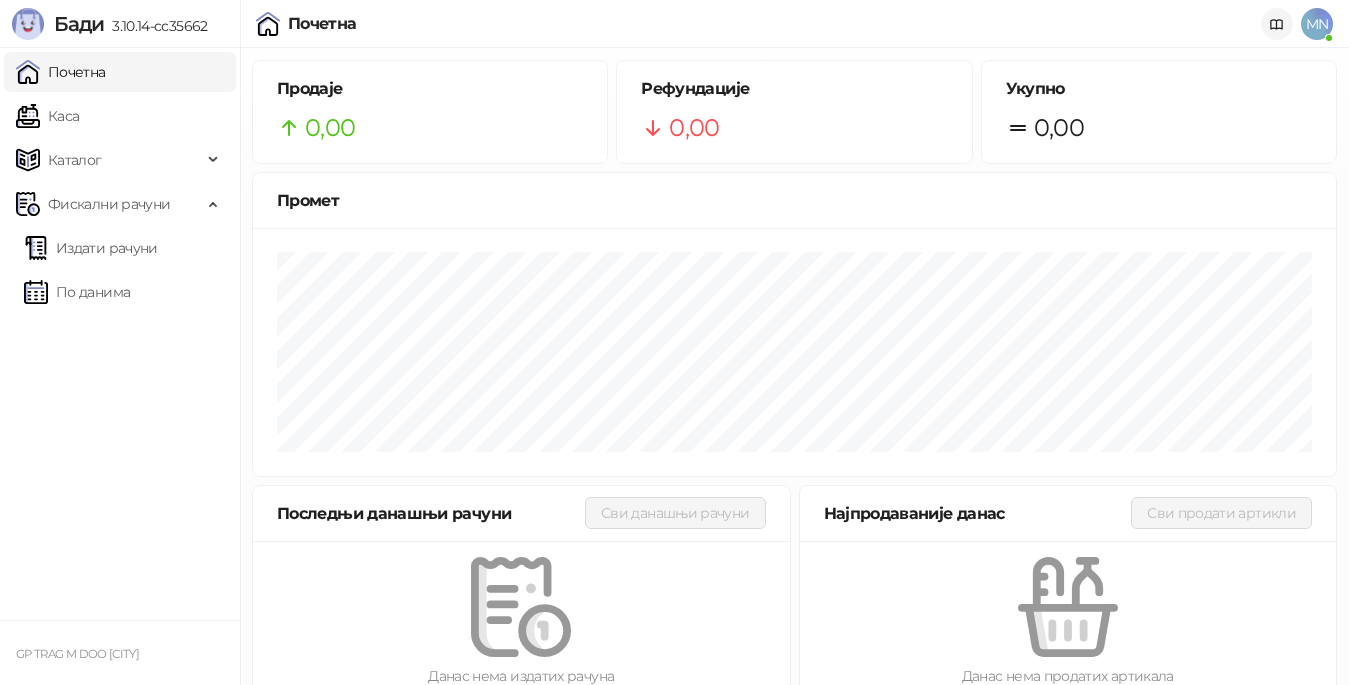 click at bounding box center [1277, 24] 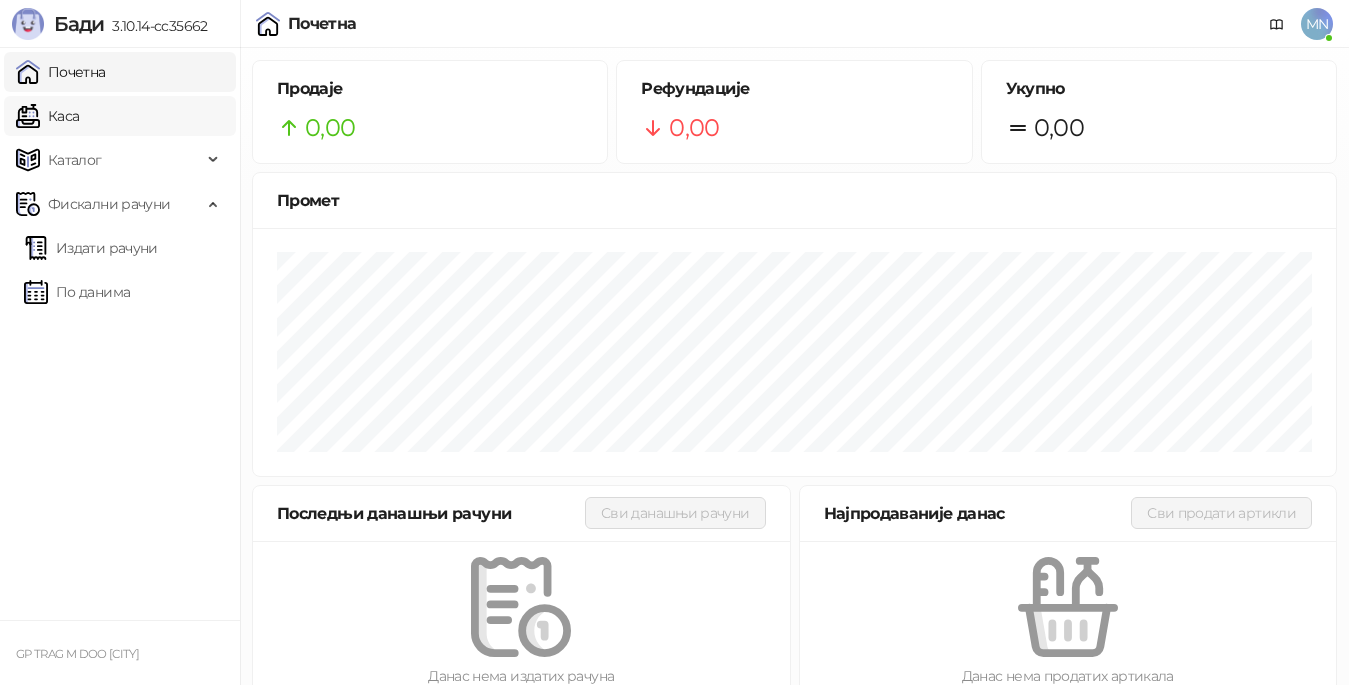 click on "Каса" at bounding box center (47, 116) 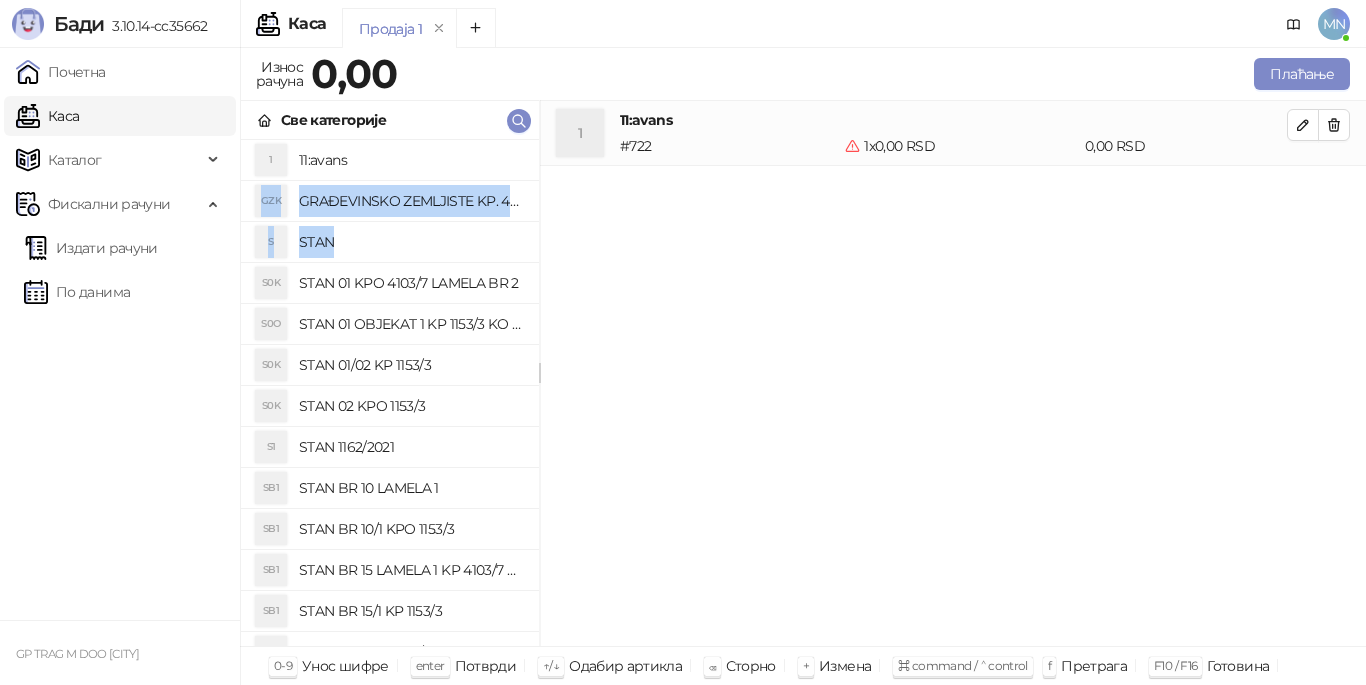 drag, startPoint x: 521, startPoint y: 224, endPoint x: 520, endPoint y: 157, distance: 67.00746 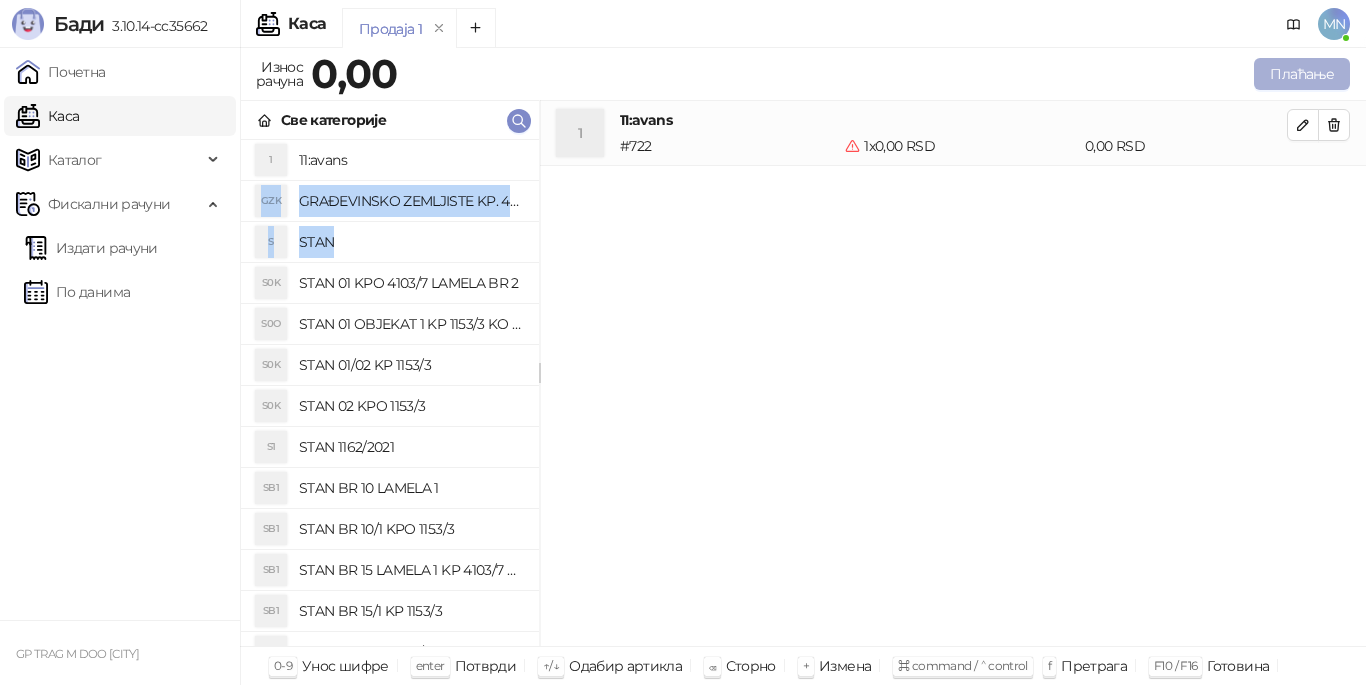 click on "Плаћање" at bounding box center [1302, 74] 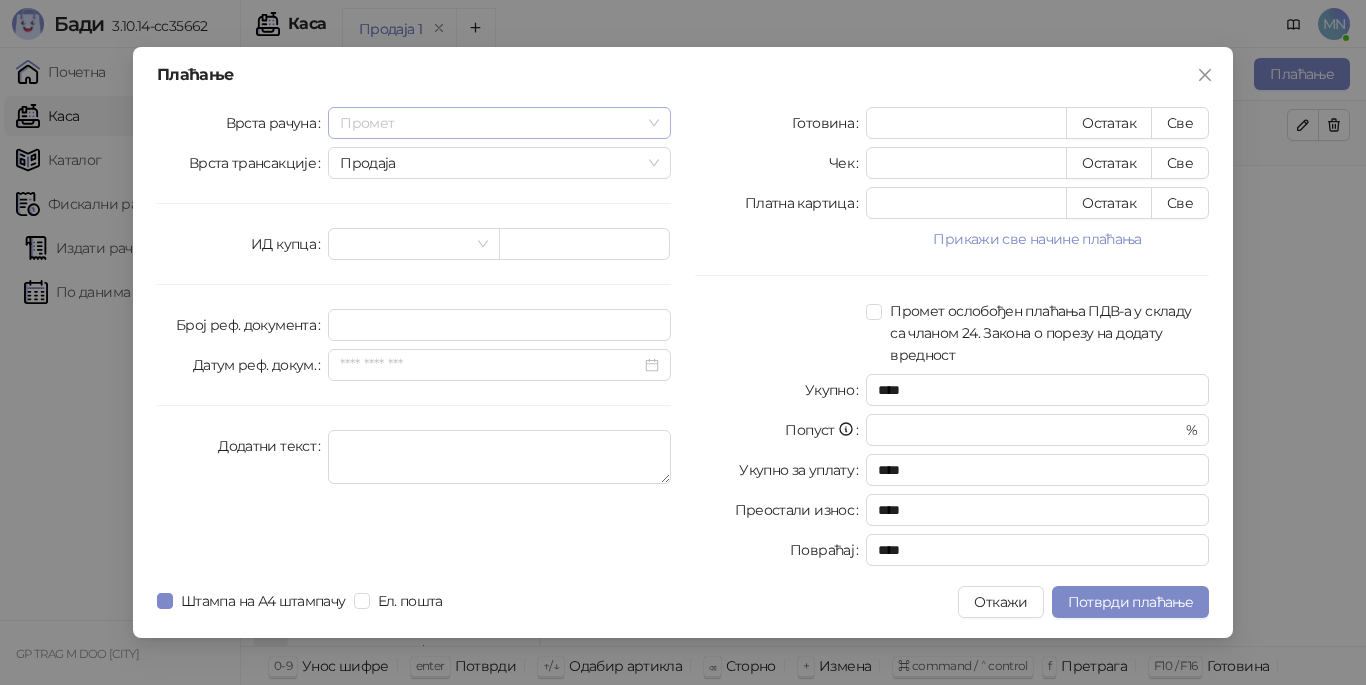click on "Промет" at bounding box center [499, 123] 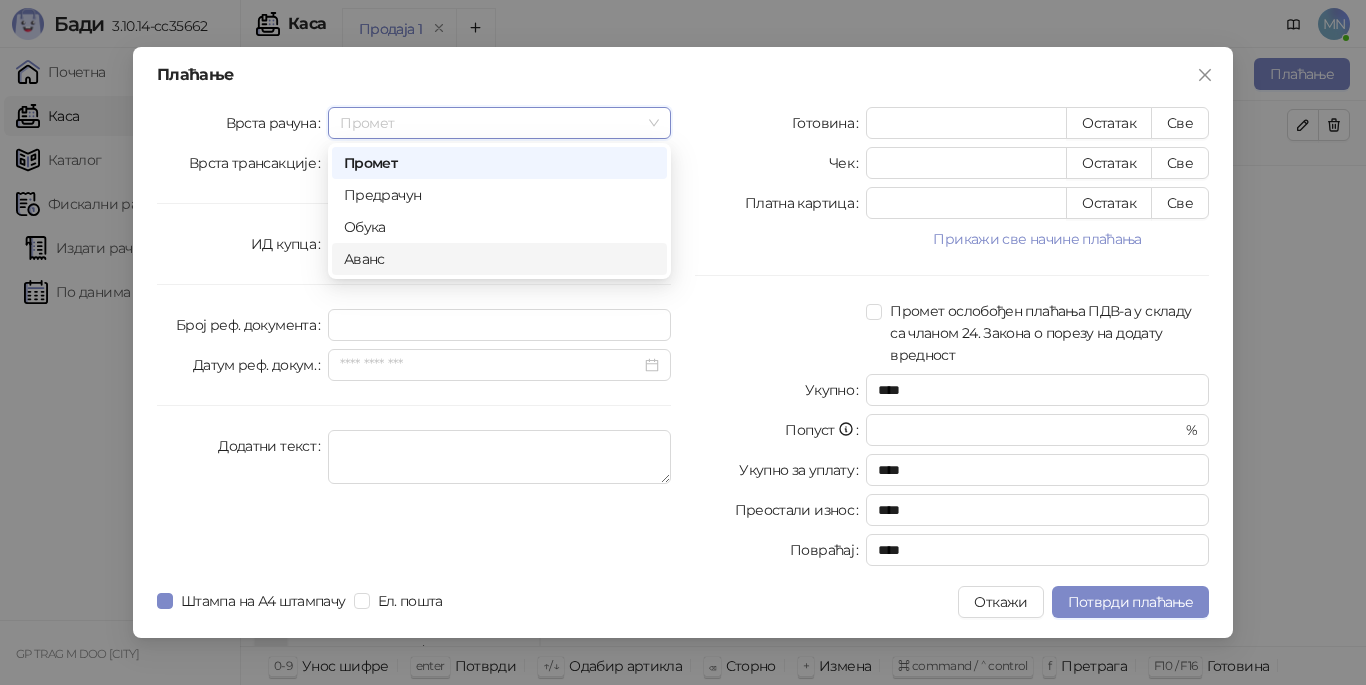 click on "Аванс" at bounding box center (499, 259) 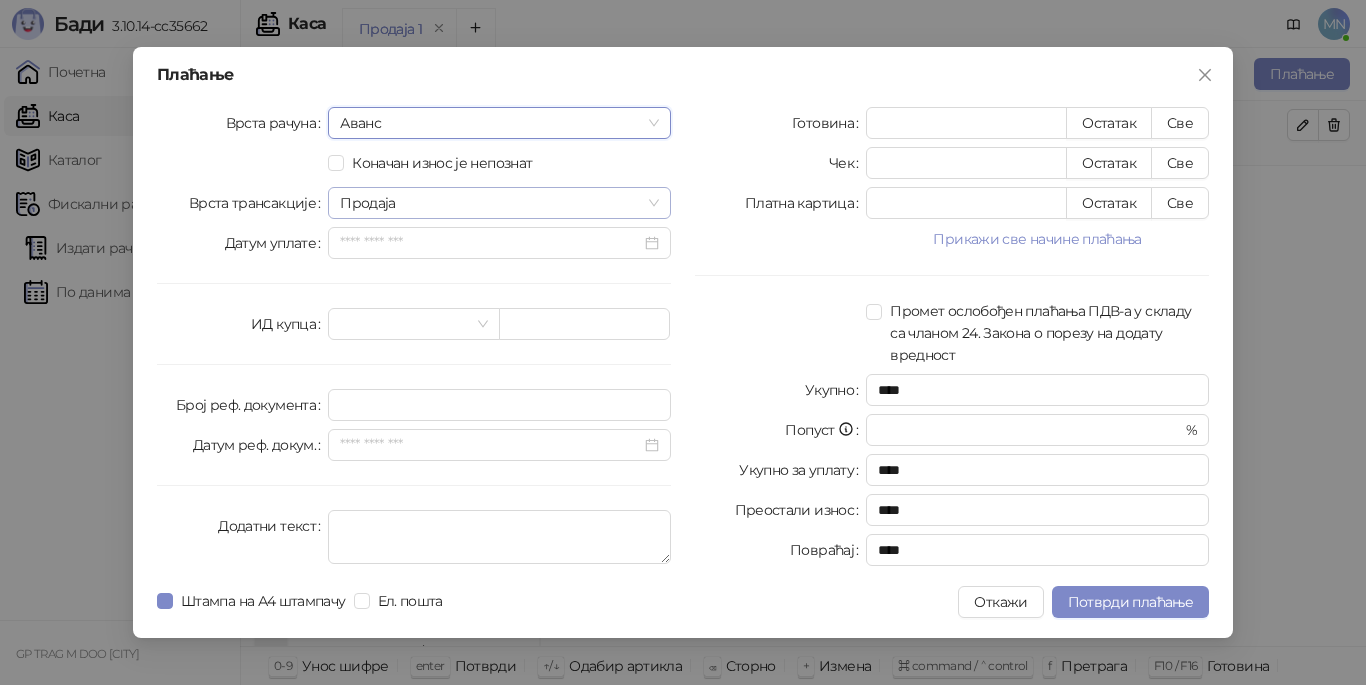 click on "Продаја" at bounding box center [499, 203] 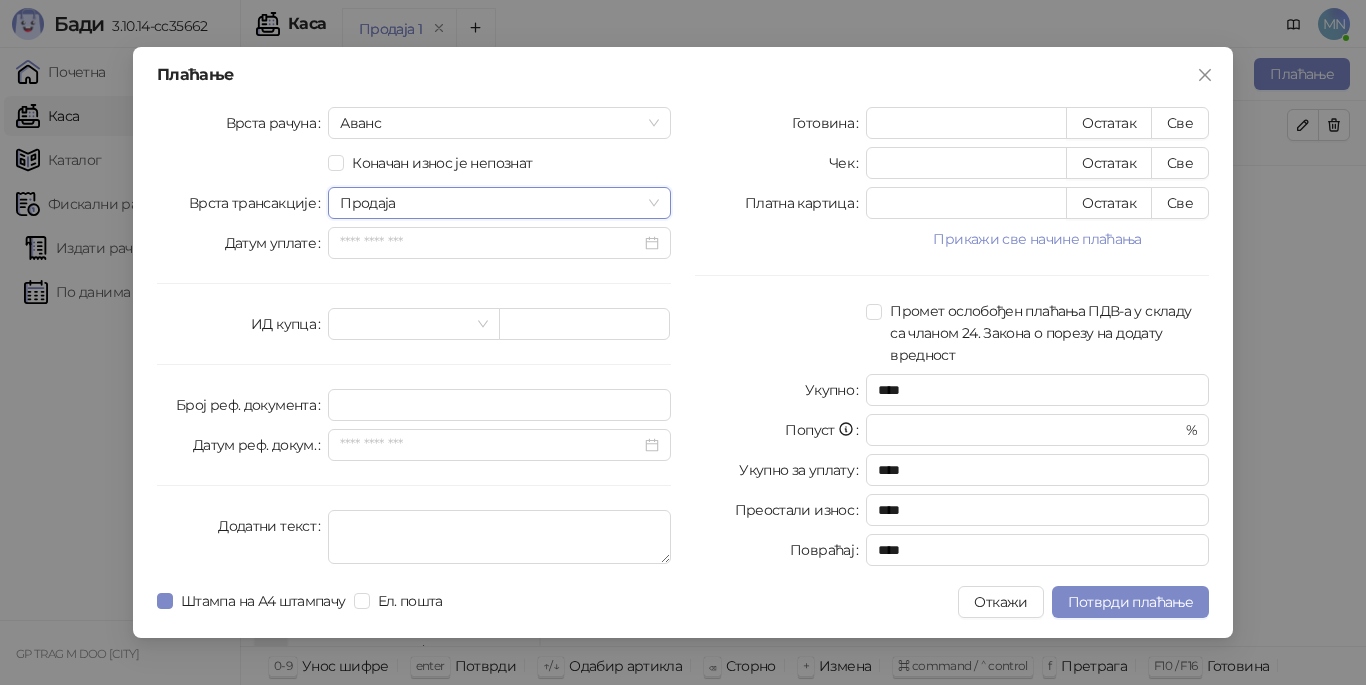 click on "Продаја" at bounding box center [499, 203] 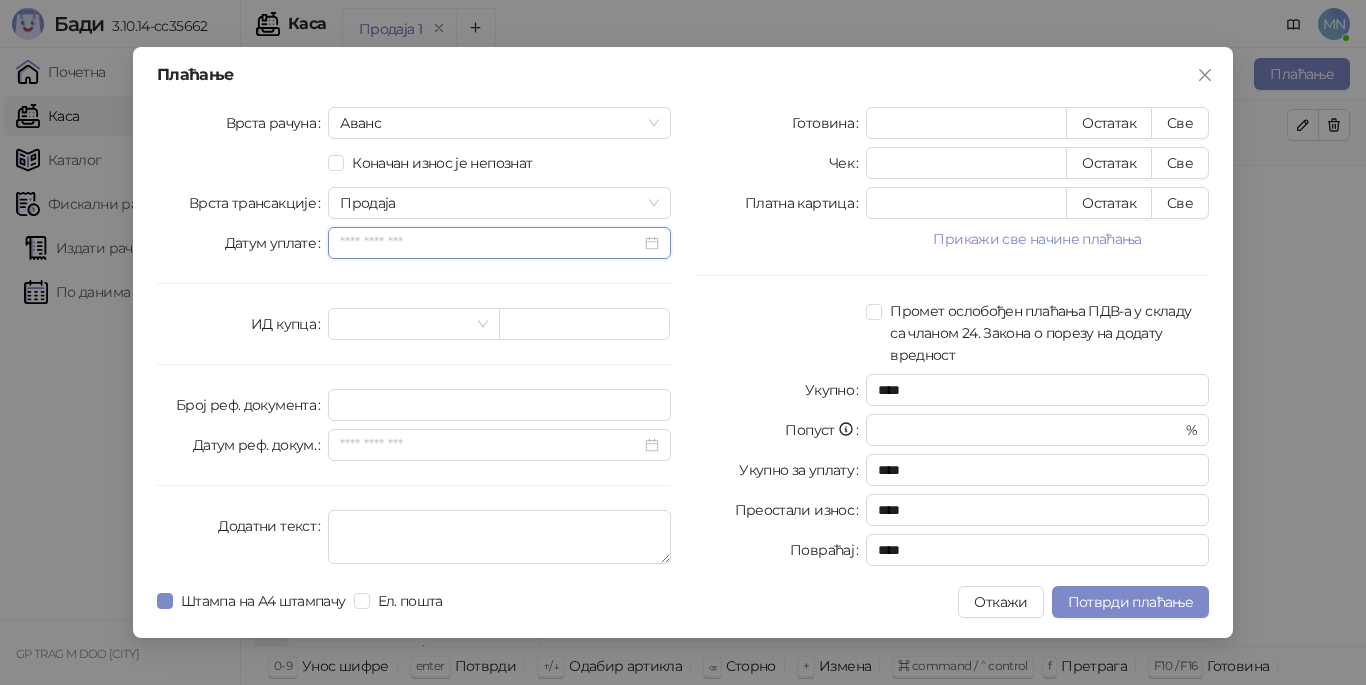 click on "Датум уплате" at bounding box center (490, 243) 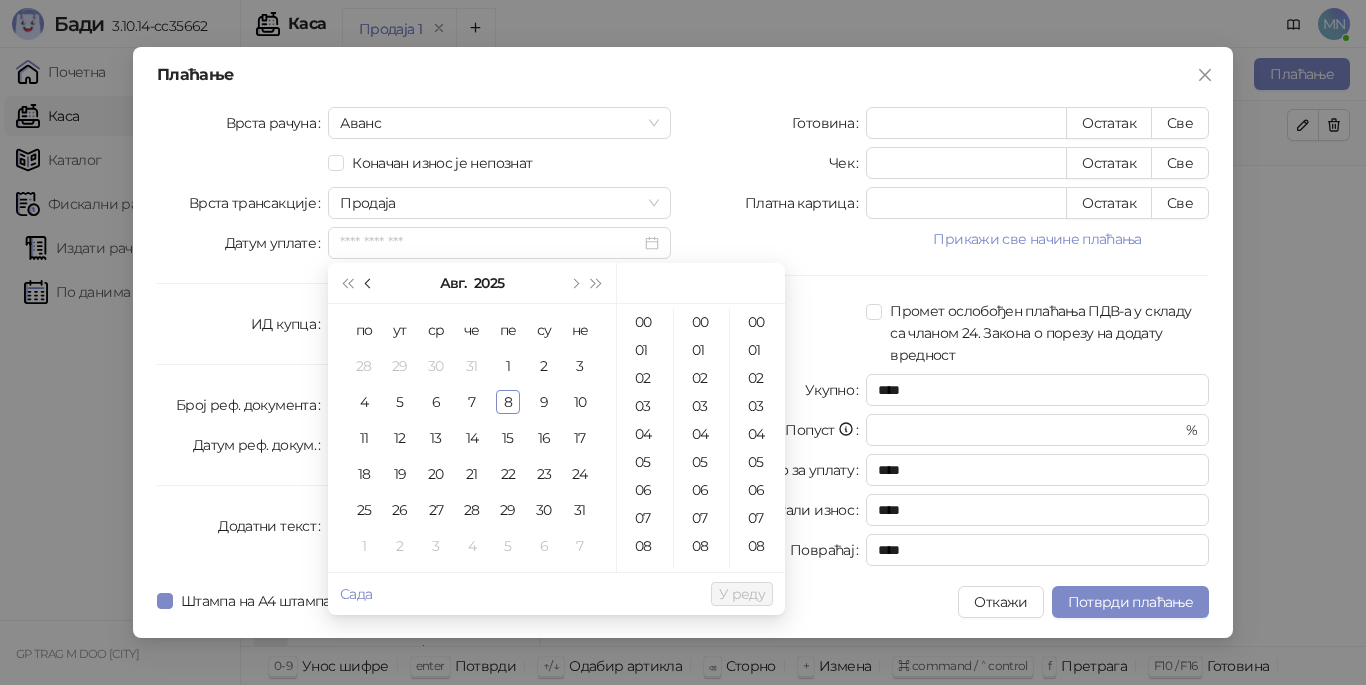 click at bounding box center [369, 283] 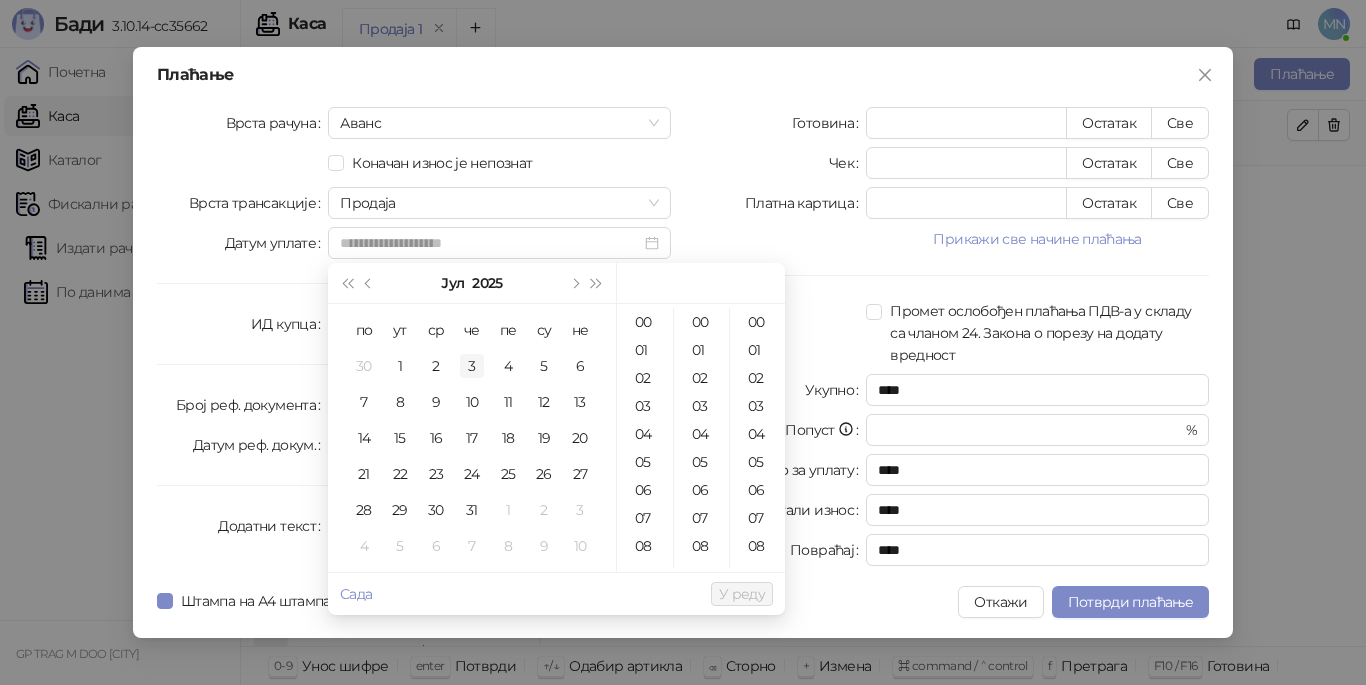 click on "3" at bounding box center (472, 366) 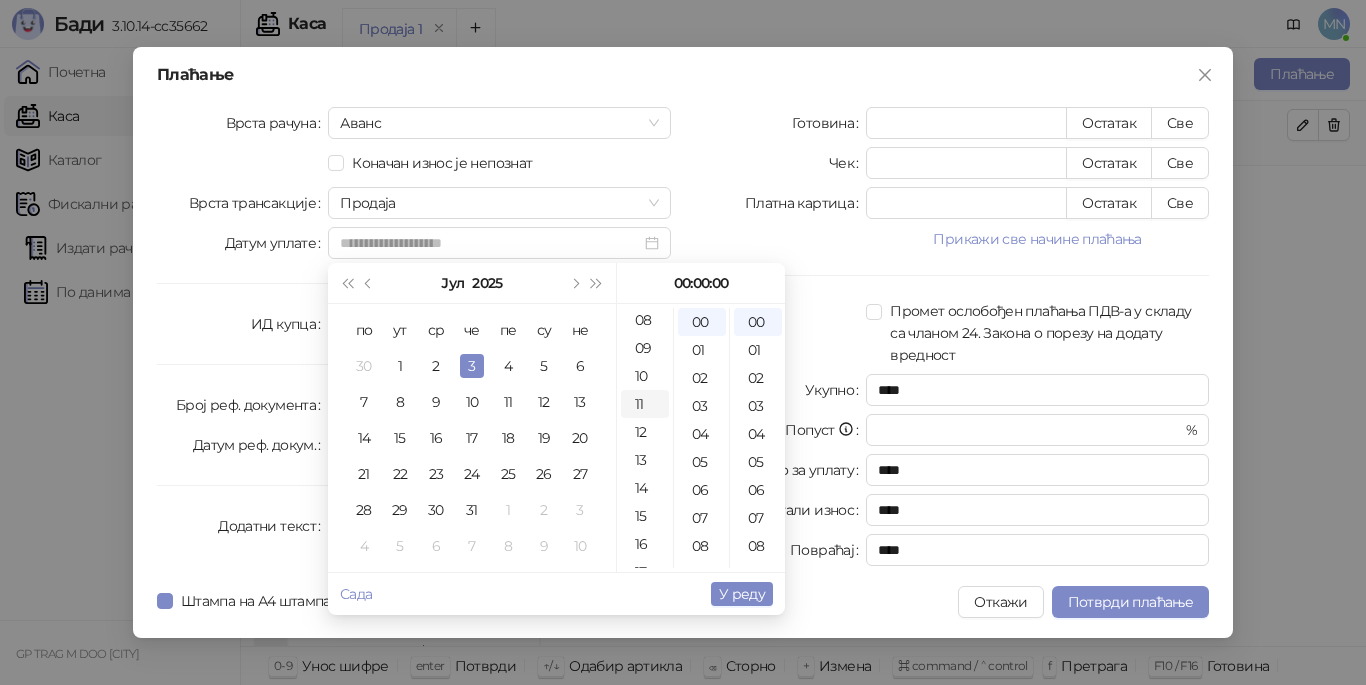 click on "11" at bounding box center [645, 404] 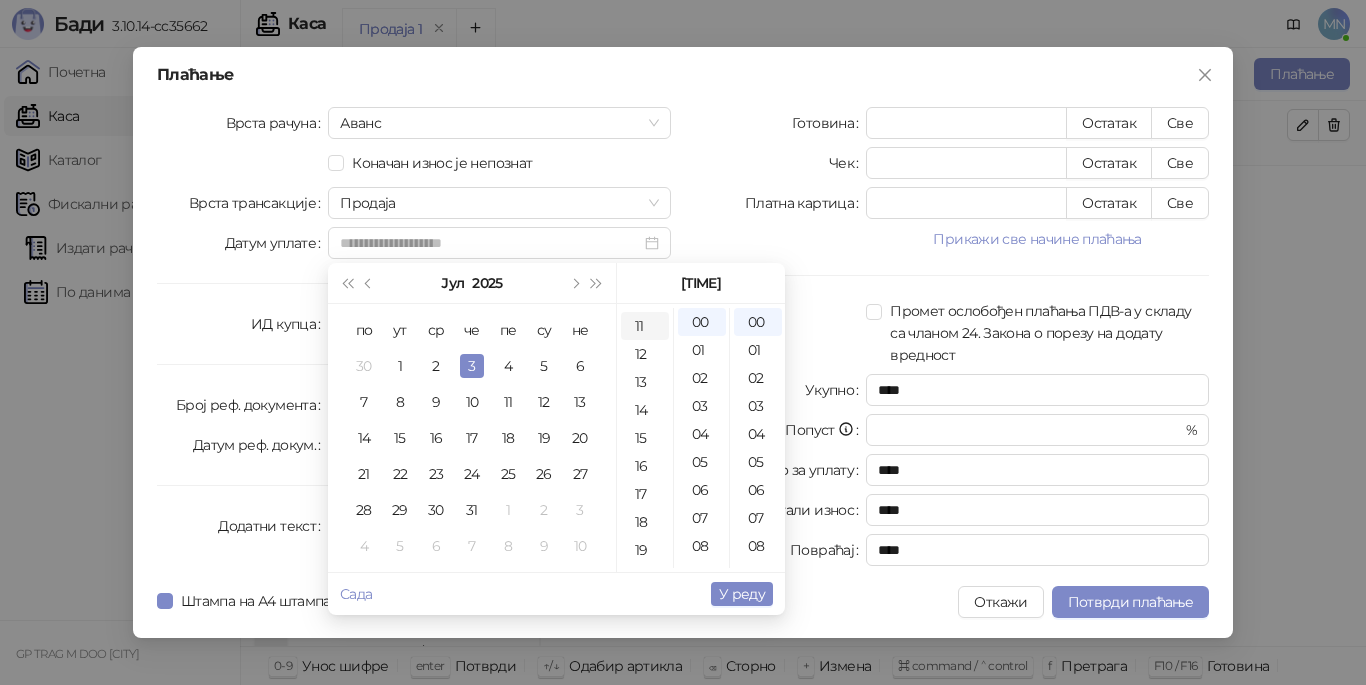scroll, scrollTop: 306, scrollLeft: 0, axis: vertical 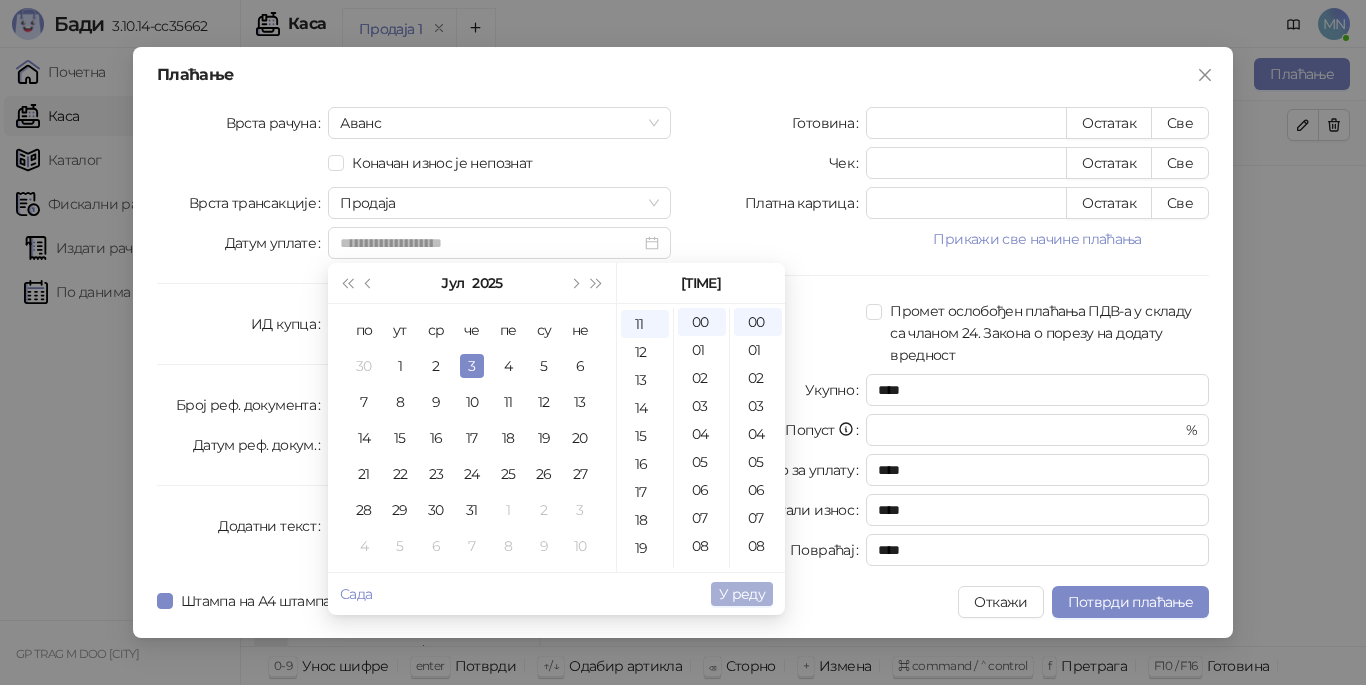 type on "**********" 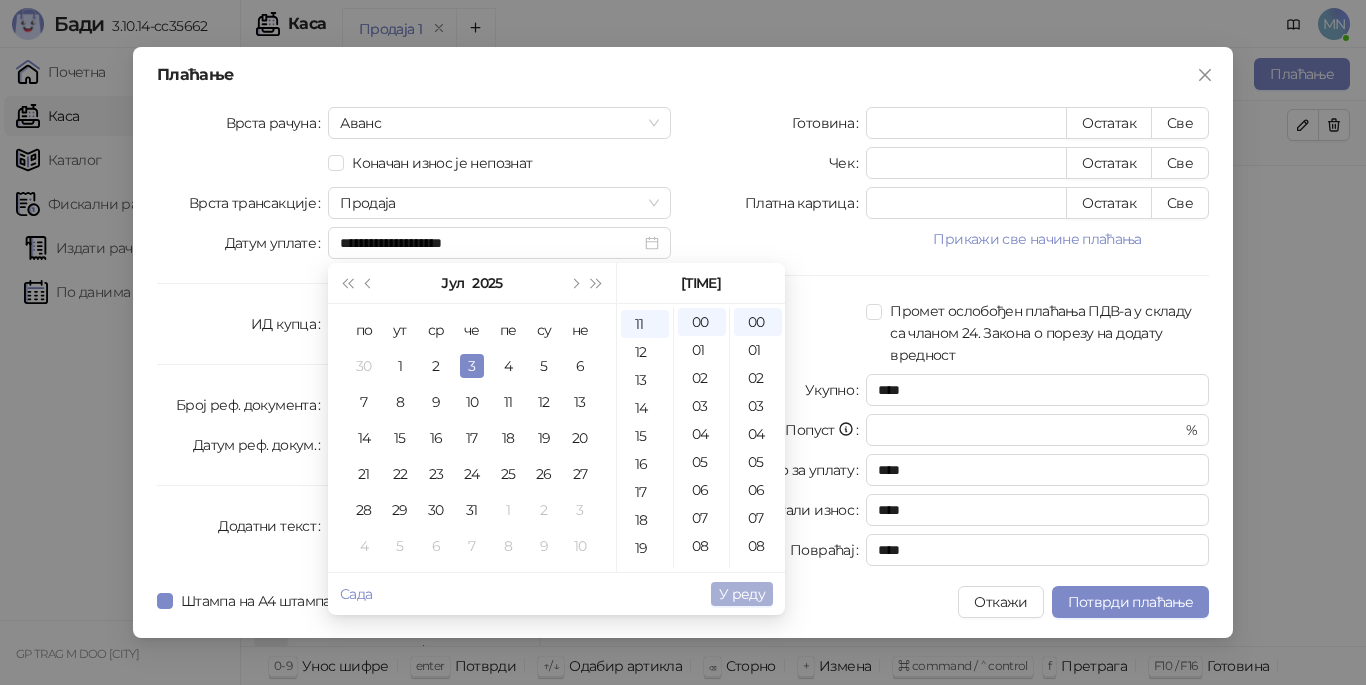 click on "У реду" at bounding box center (742, 594) 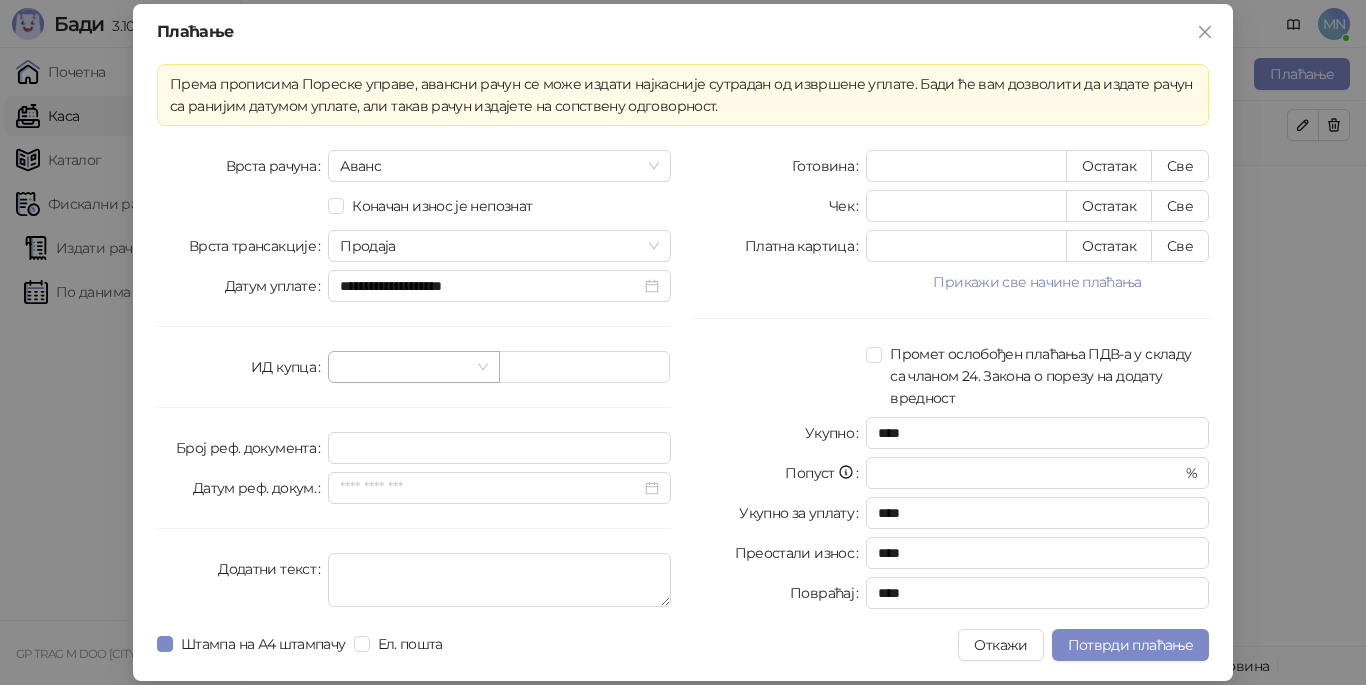 click at bounding box center (404, 367) 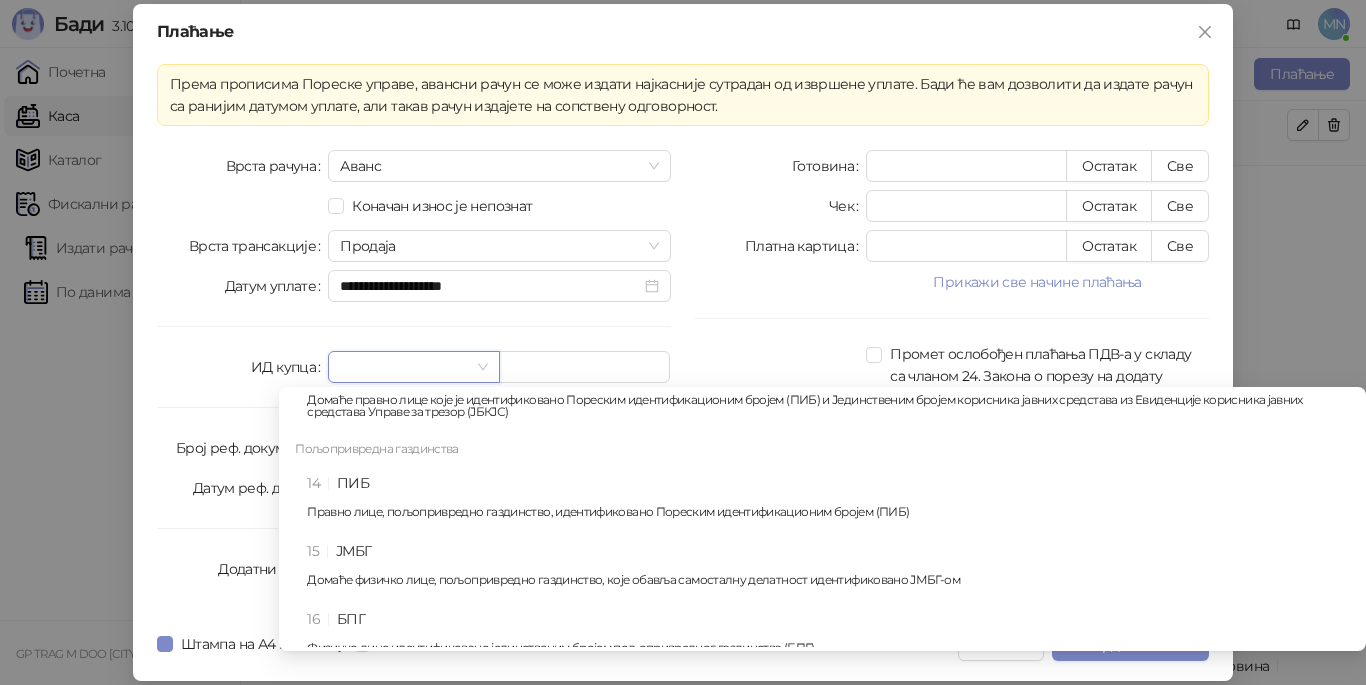 scroll, scrollTop: 0, scrollLeft: 0, axis: both 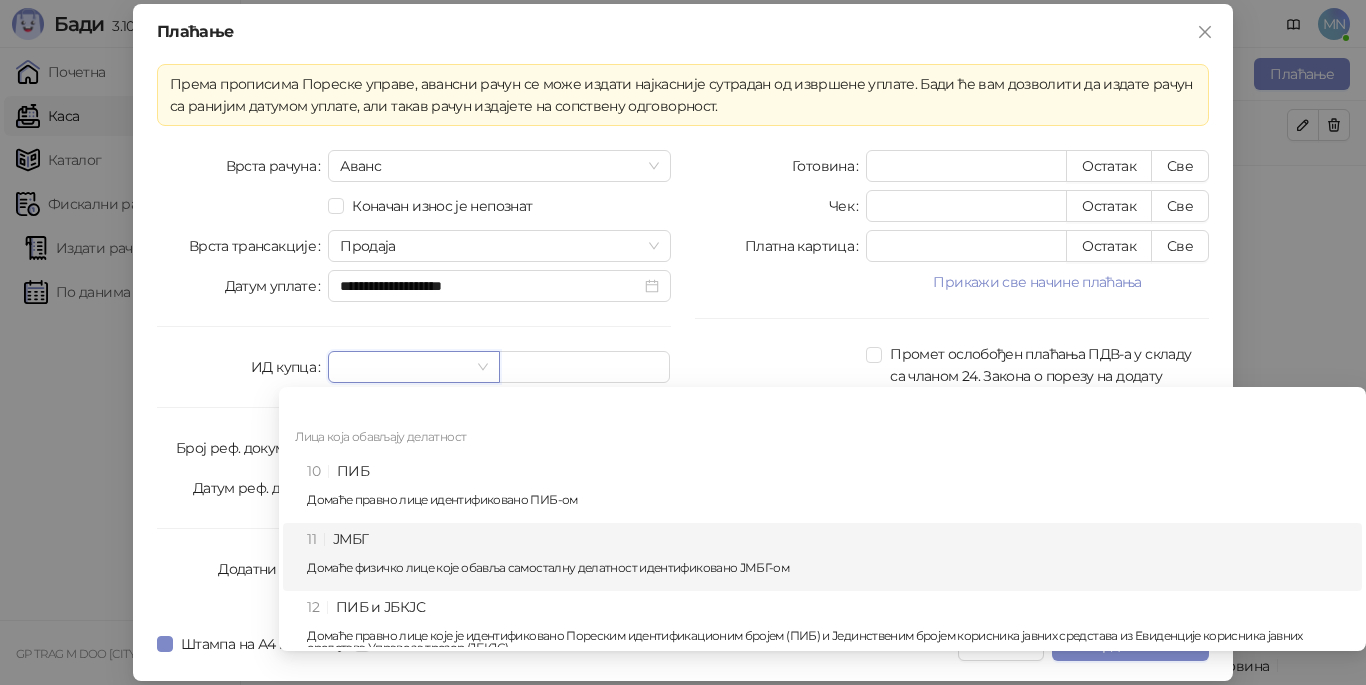 click on "11 ЈМБГ Домаће физичко лице које обавља самосталну делатност идентификовано ЈМБГ-ом" at bounding box center (828, 557) 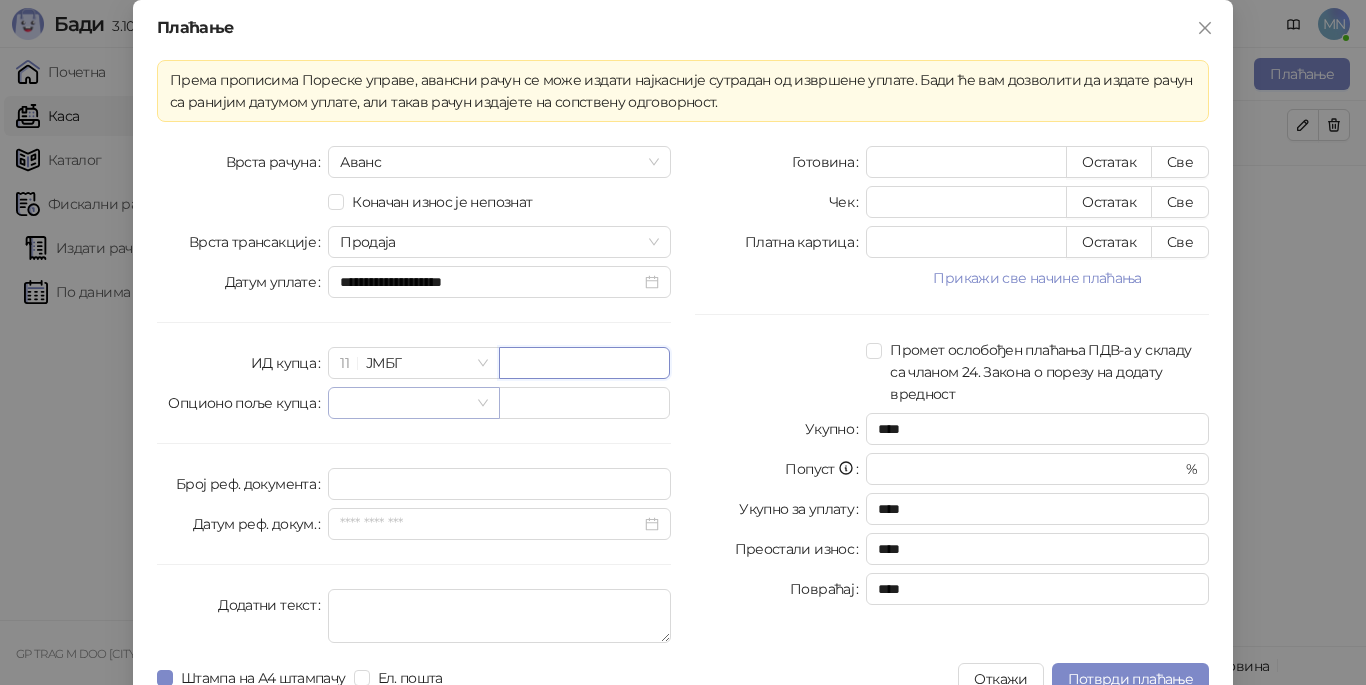click at bounding box center (413, 403) 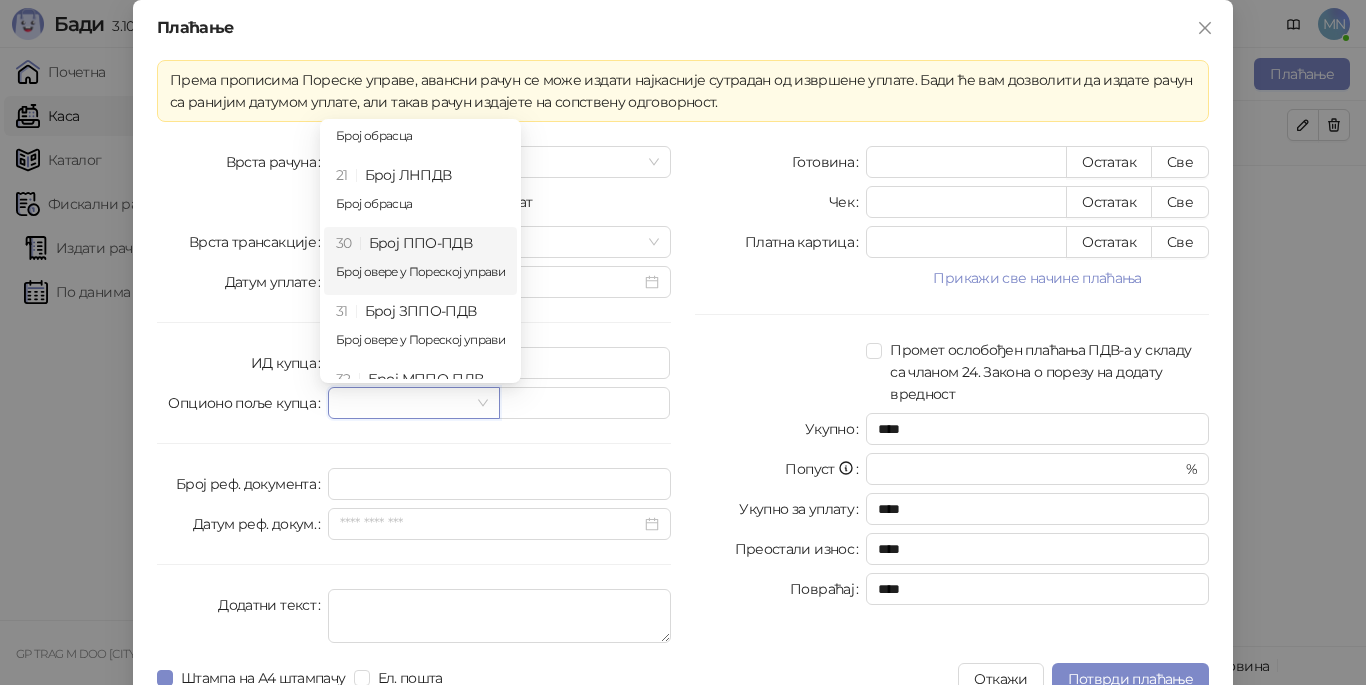 scroll, scrollTop: 184, scrollLeft: 0, axis: vertical 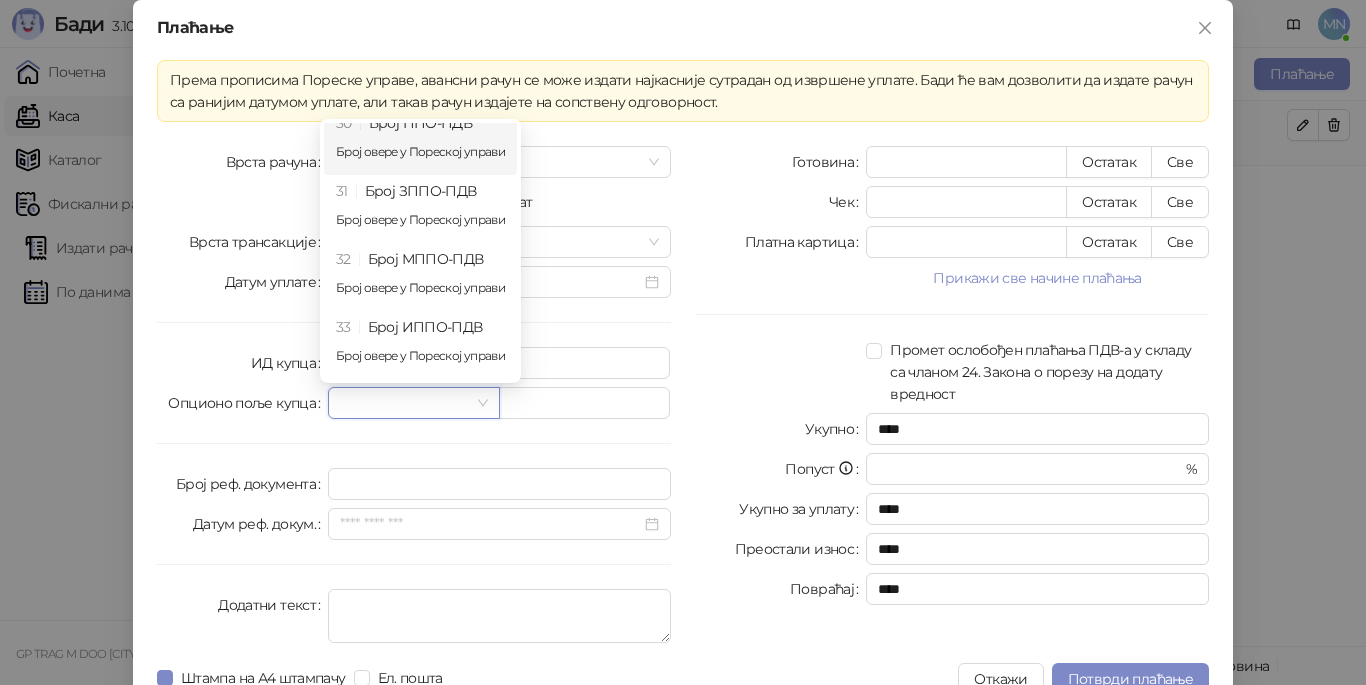click at bounding box center [780, 372] 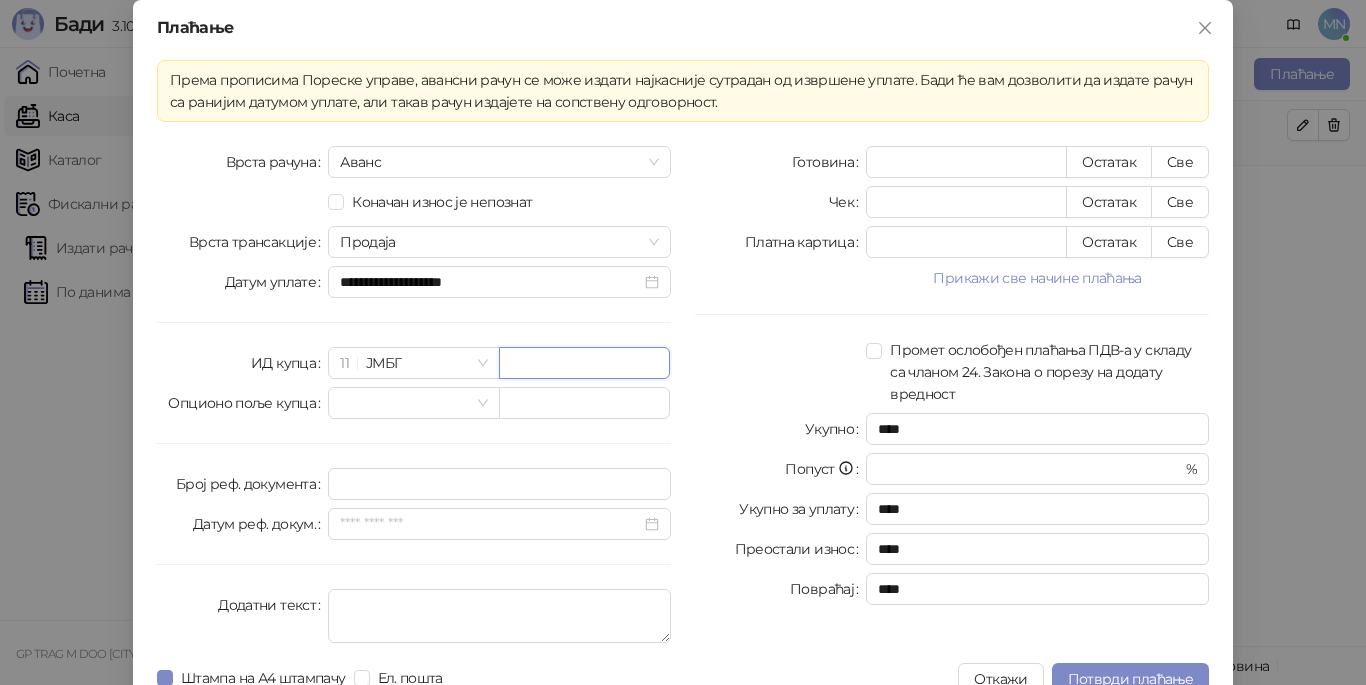 click at bounding box center (584, 363) 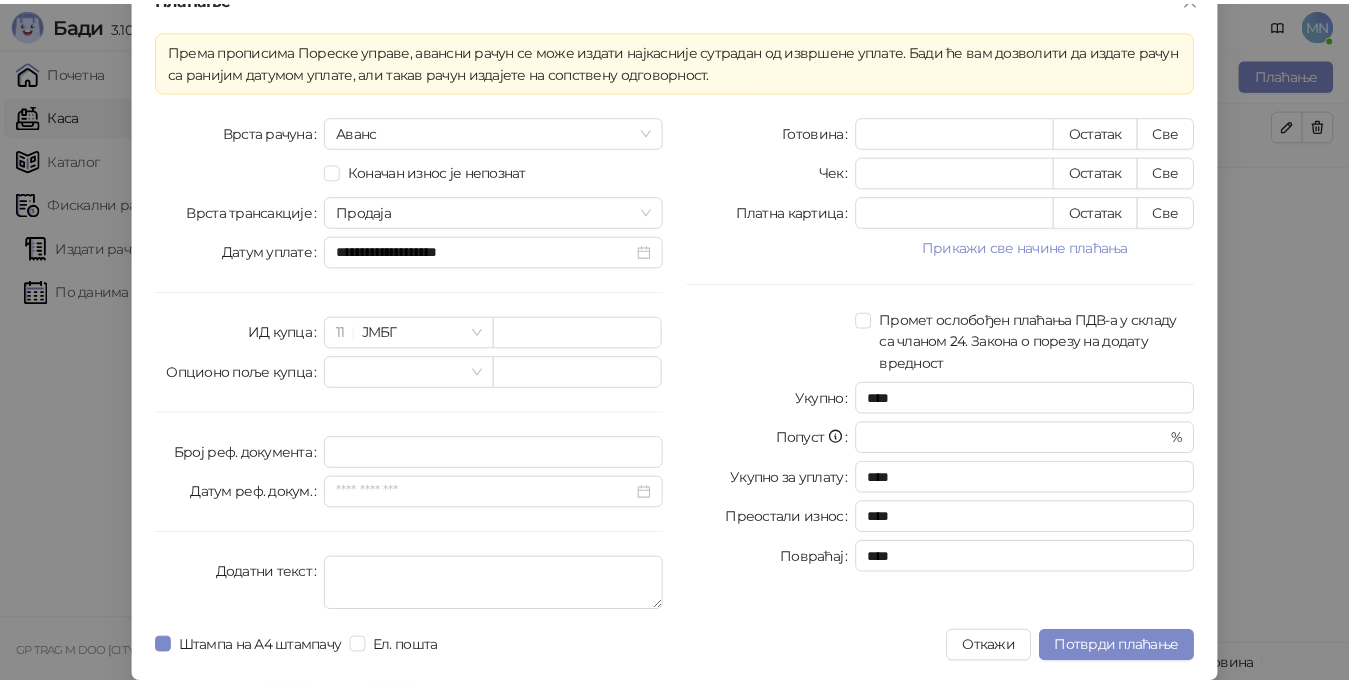 scroll, scrollTop: 17, scrollLeft: 0, axis: vertical 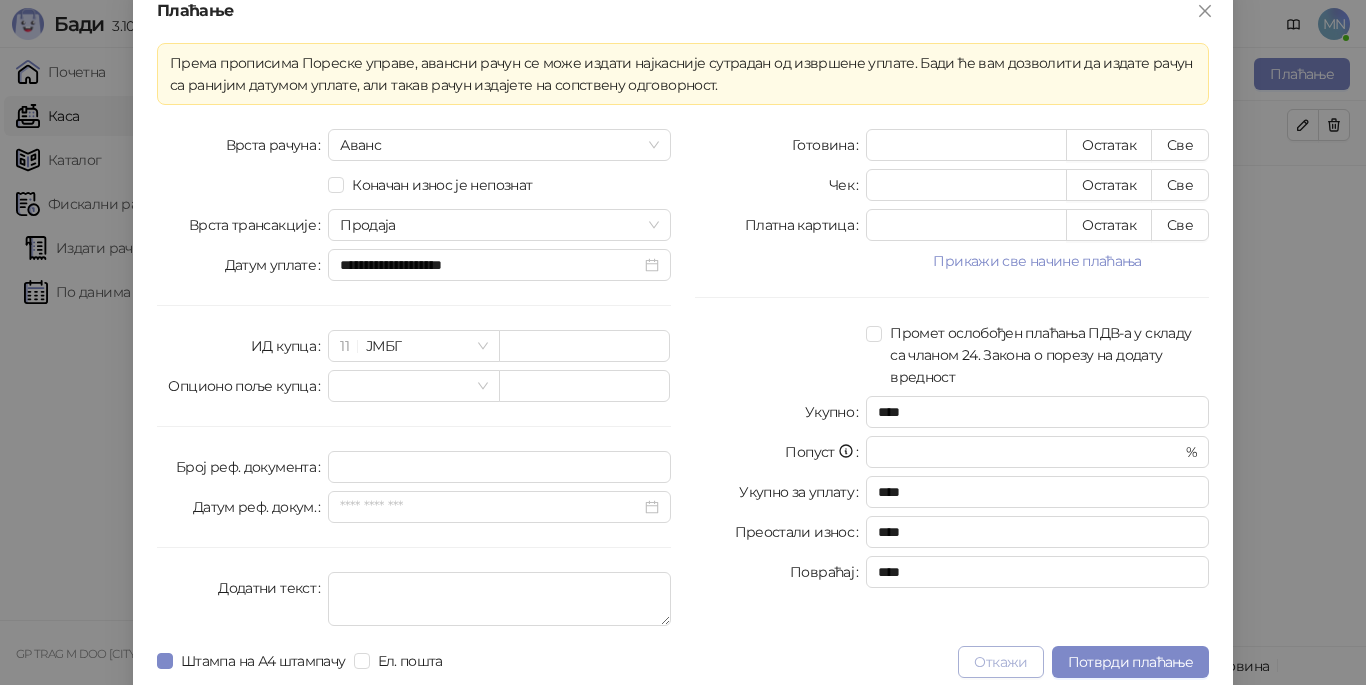 click on "Откажи" at bounding box center [1000, 662] 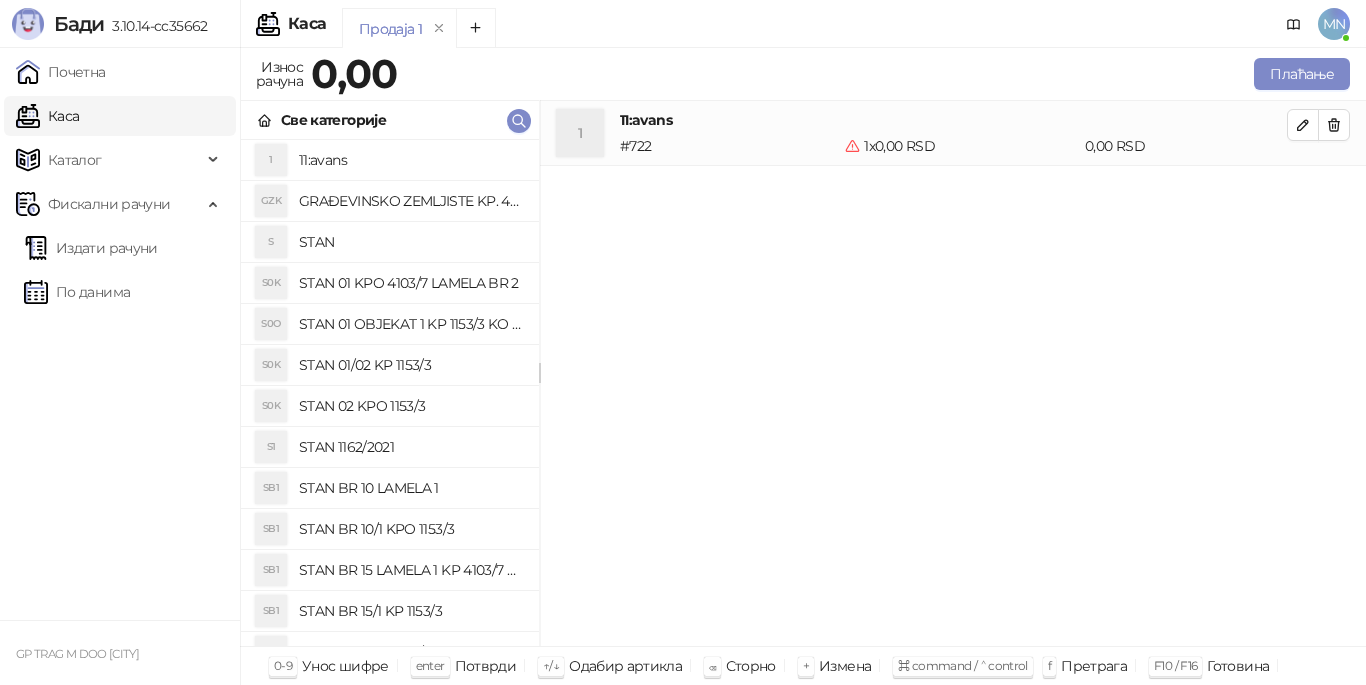click on "GRAĐEVINSKO ZEMLJISTE KP. 4103/6" at bounding box center [411, 201] 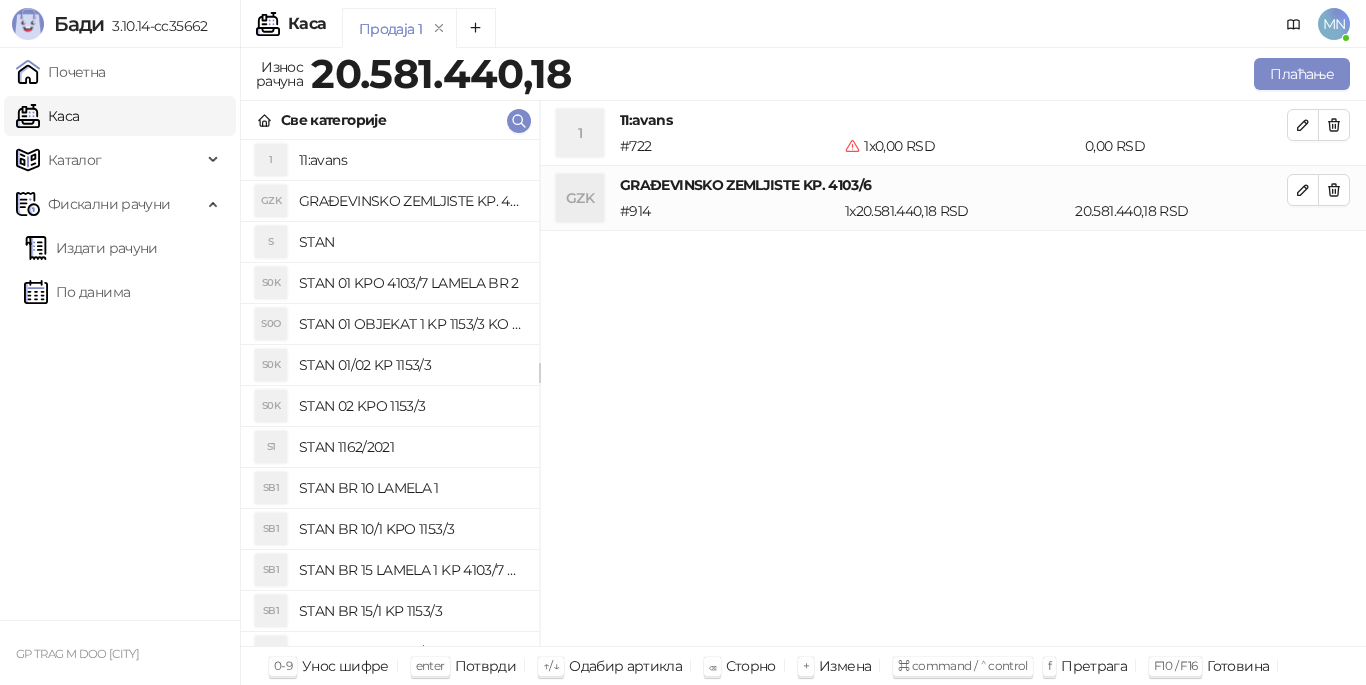 click on "GRAĐEVINSKO ZEMLJISTE KP. 4103/6" at bounding box center (953, 185) 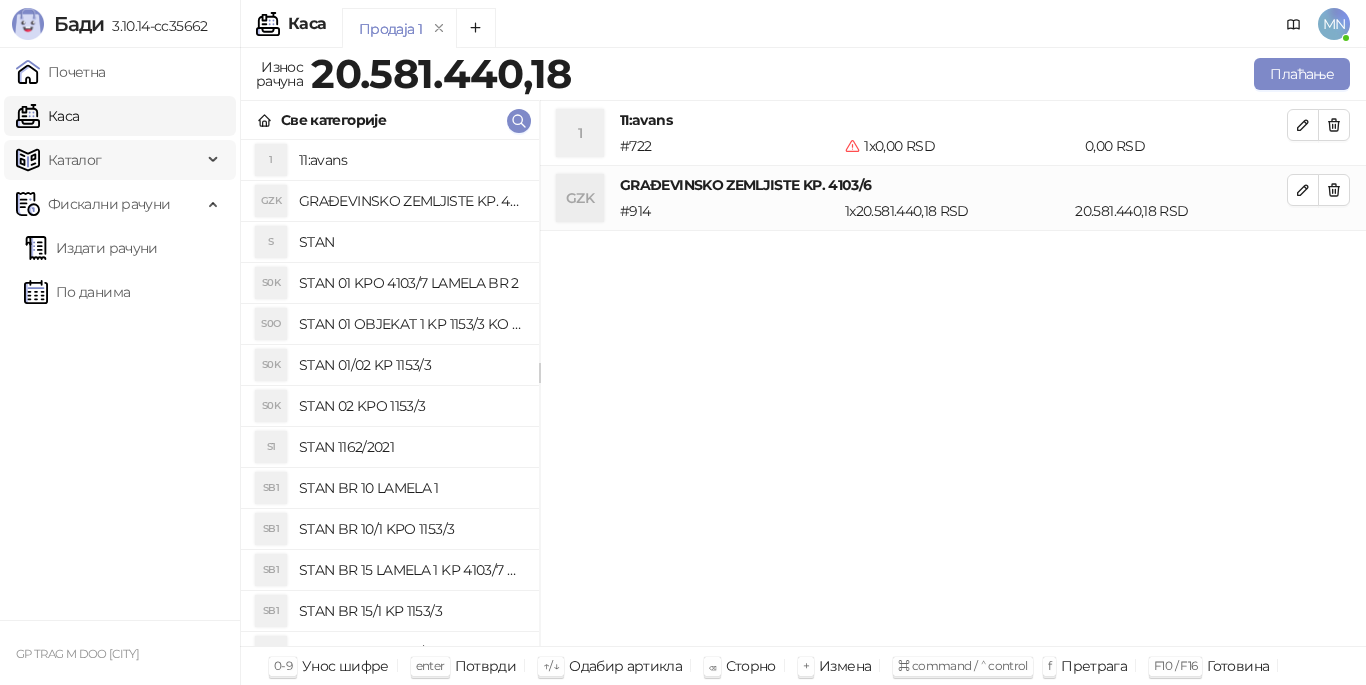 click on "Каталог" at bounding box center [75, 160] 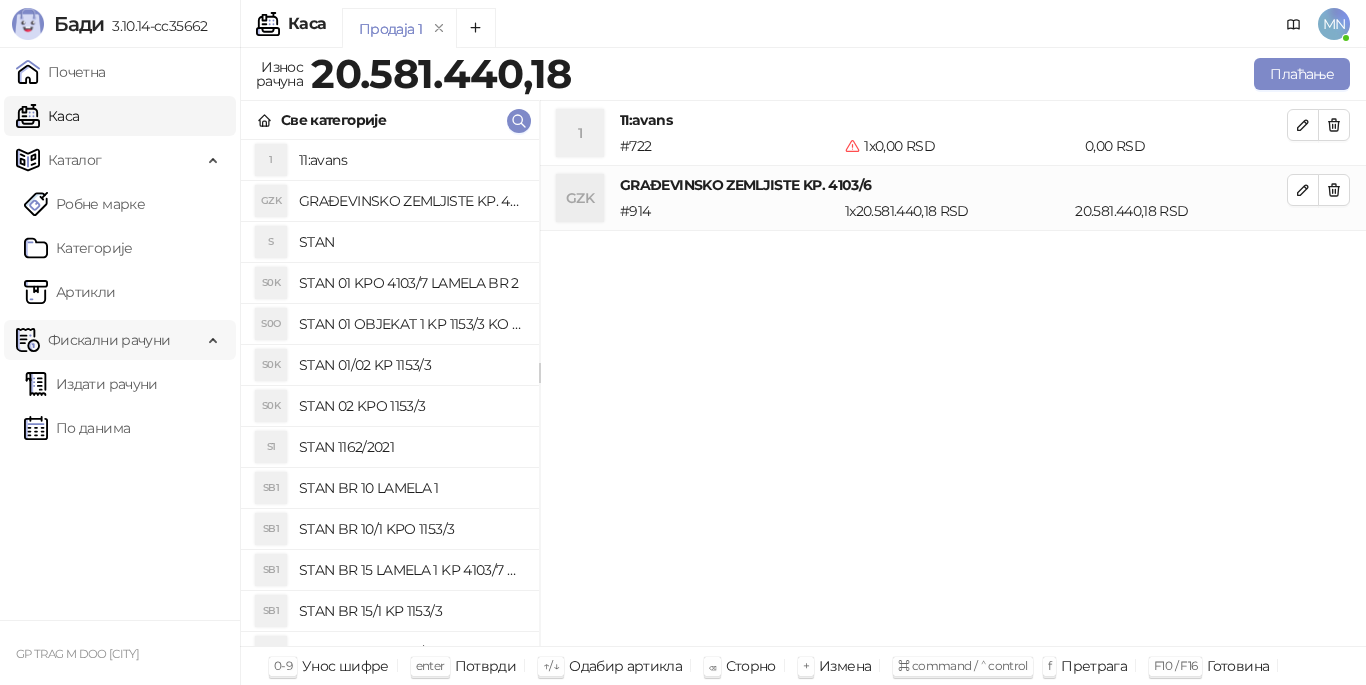 click on "Фискални рачуни" at bounding box center (109, 340) 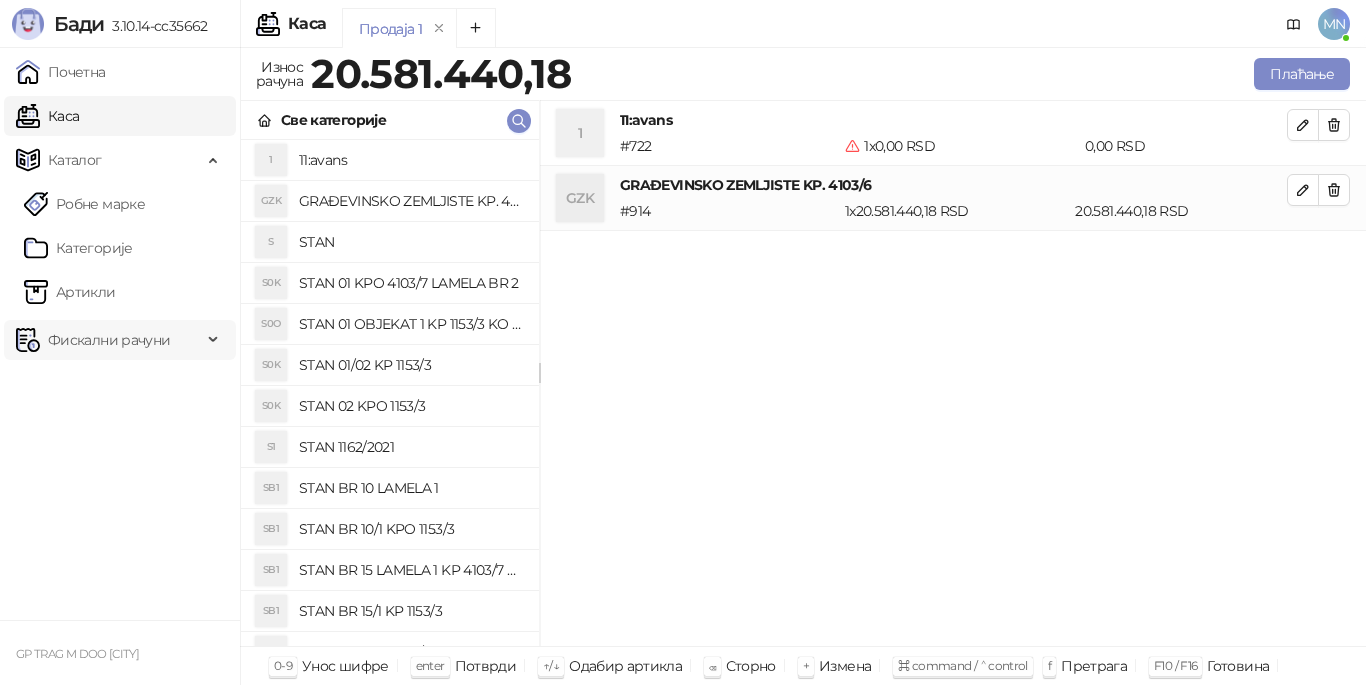 click on "Фискални рачуни" at bounding box center [109, 340] 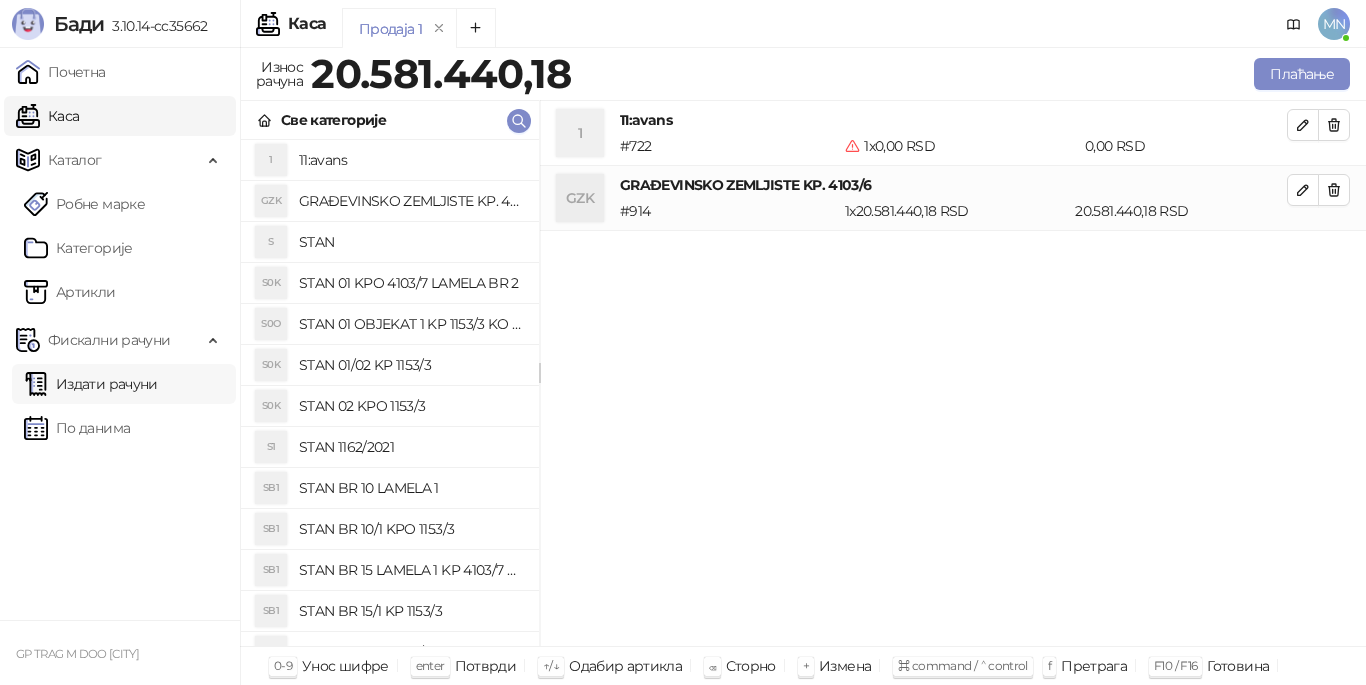 click on "Издати рачуни" at bounding box center (91, 384) 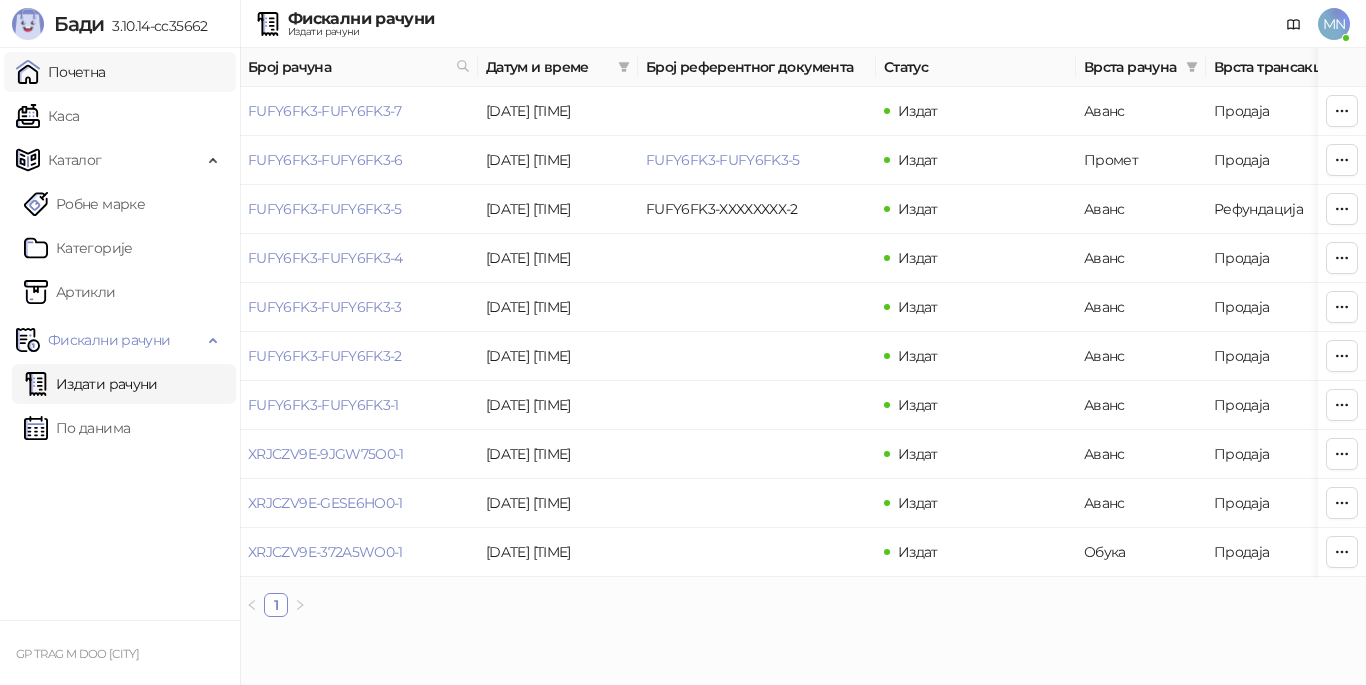 click on "Почетна" at bounding box center (61, 72) 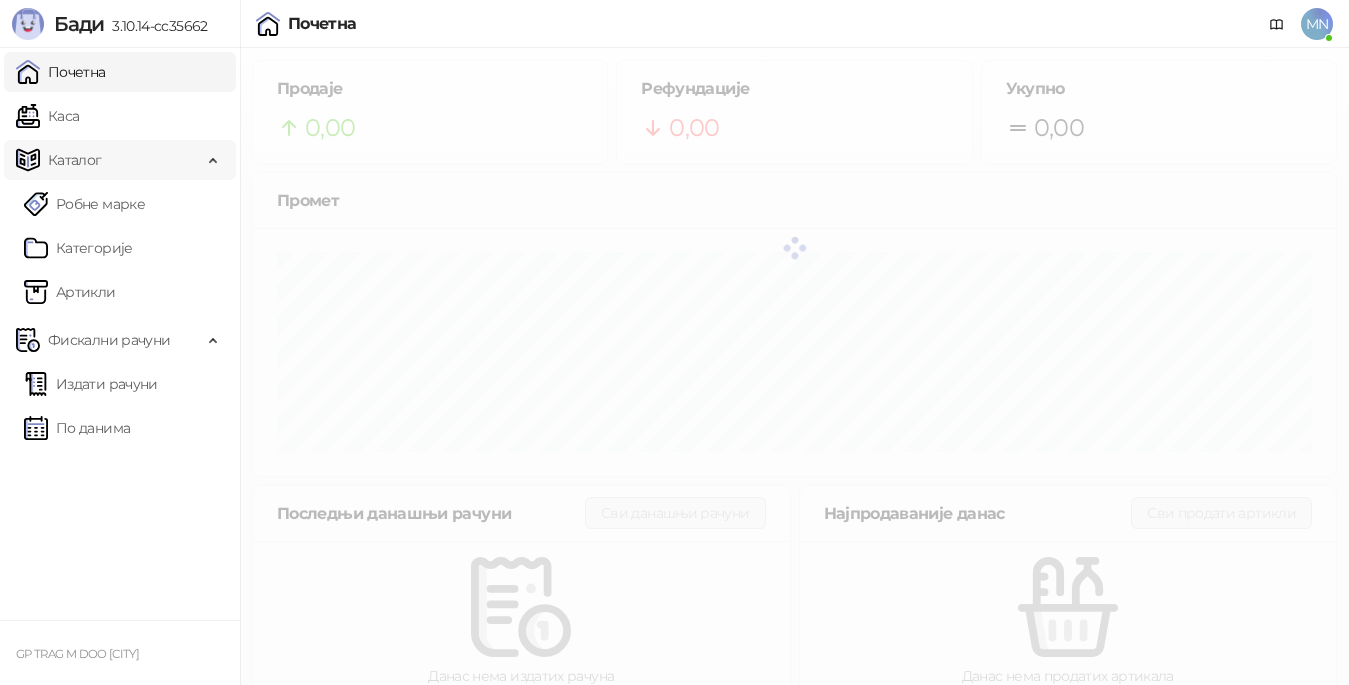 click on "Каталог" at bounding box center (75, 160) 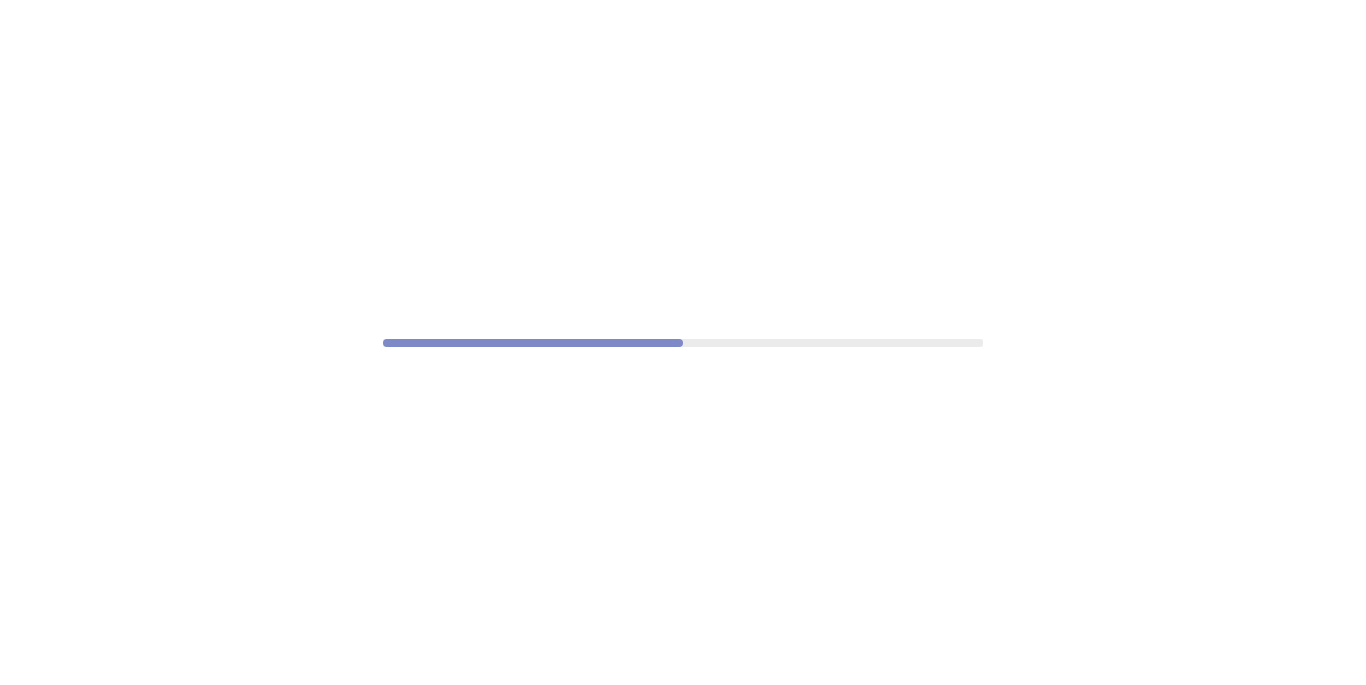 scroll, scrollTop: 0, scrollLeft: 0, axis: both 